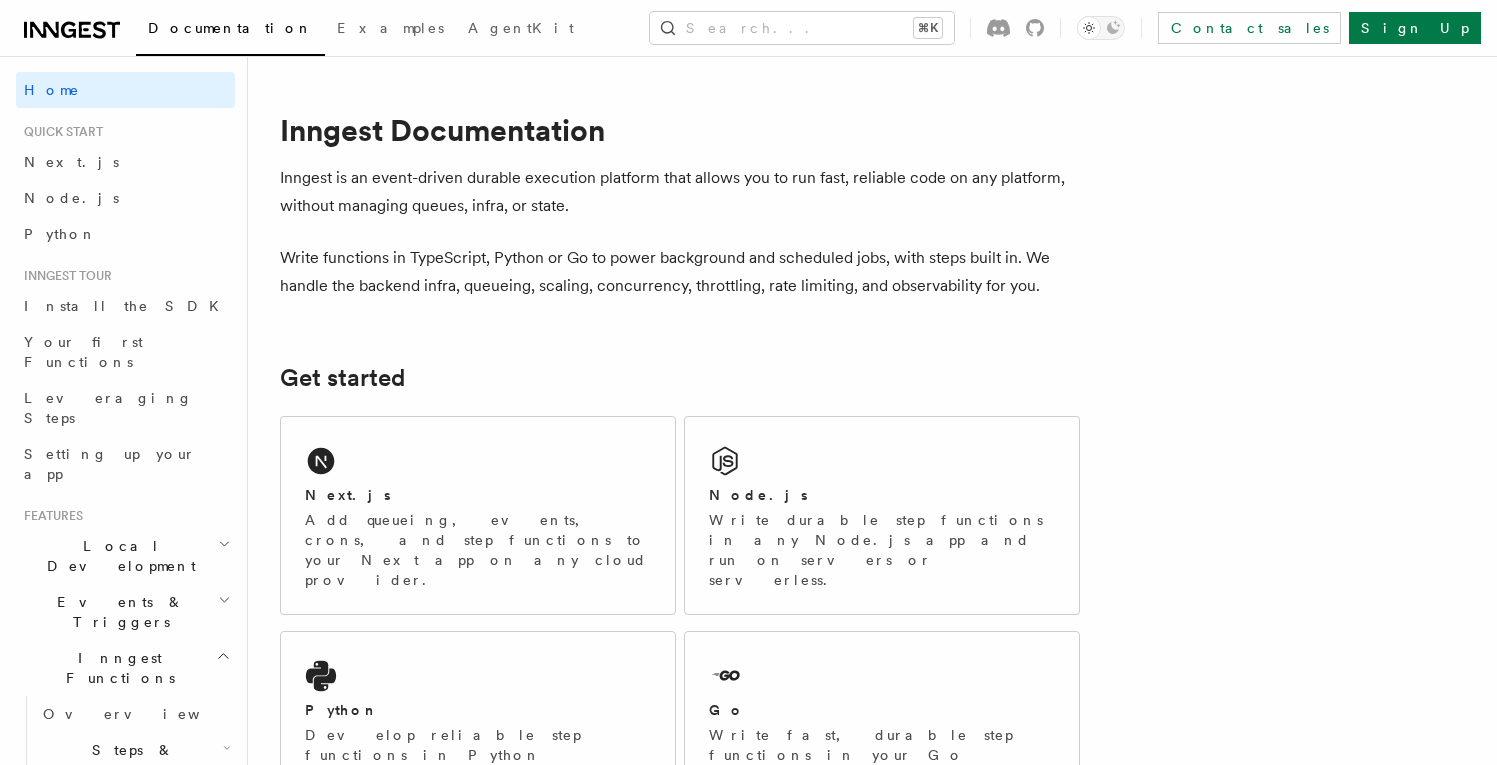 scroll, scrollTop: 200, scrollLeft: 0, axis: vertical 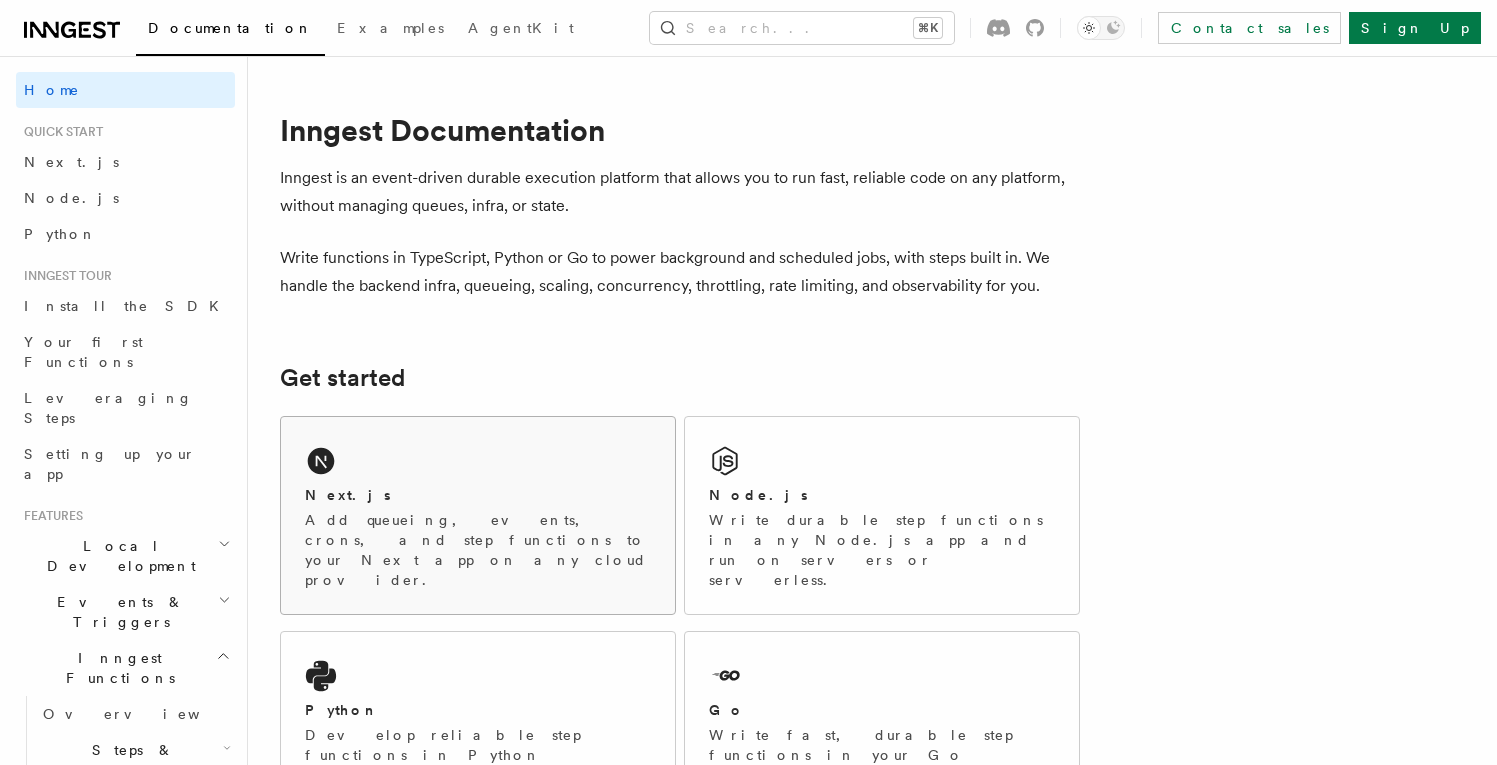 click on "Next.js" at bounding box center (478, 495) 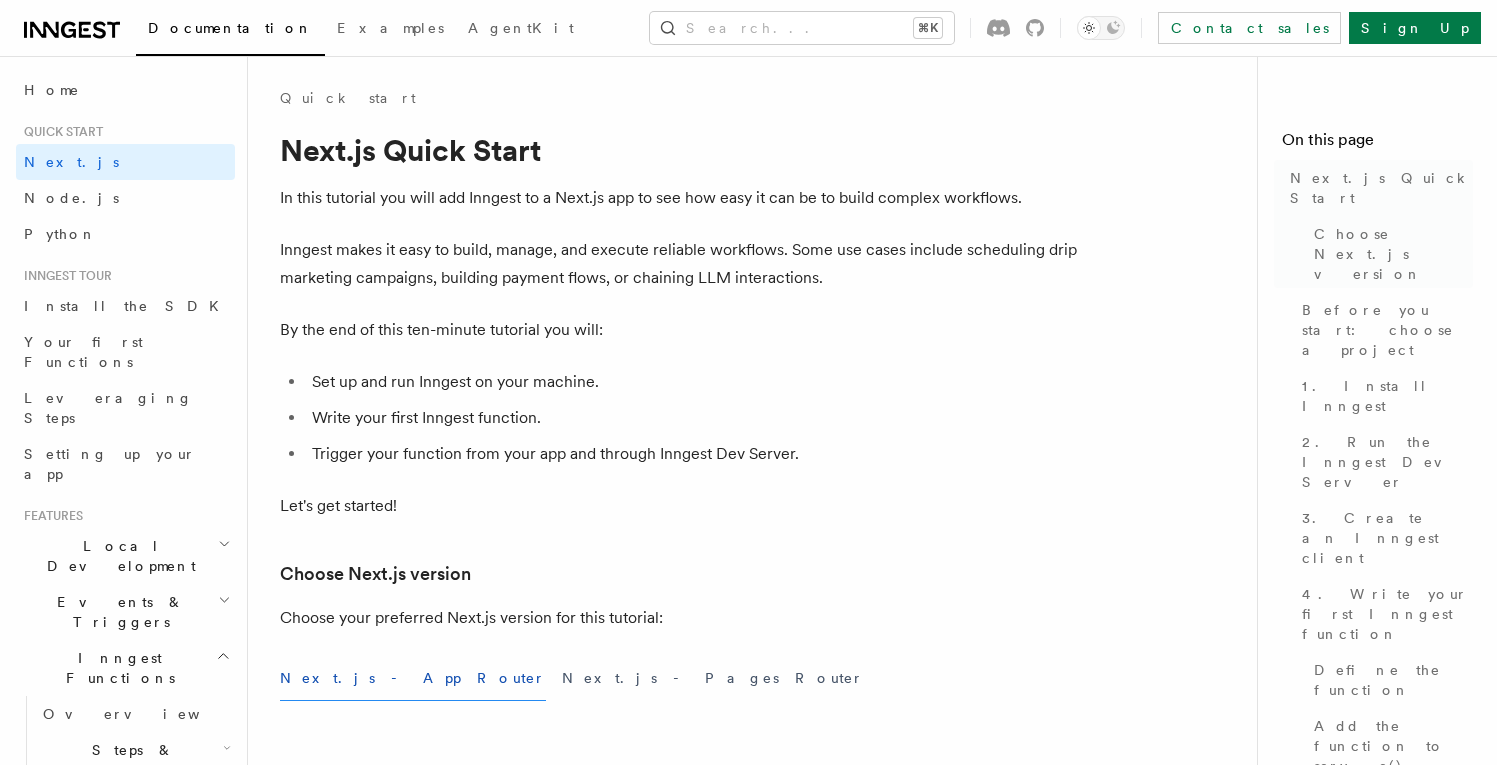 scroll, scrollTop: 0, scrollLeft: 0, axis: both 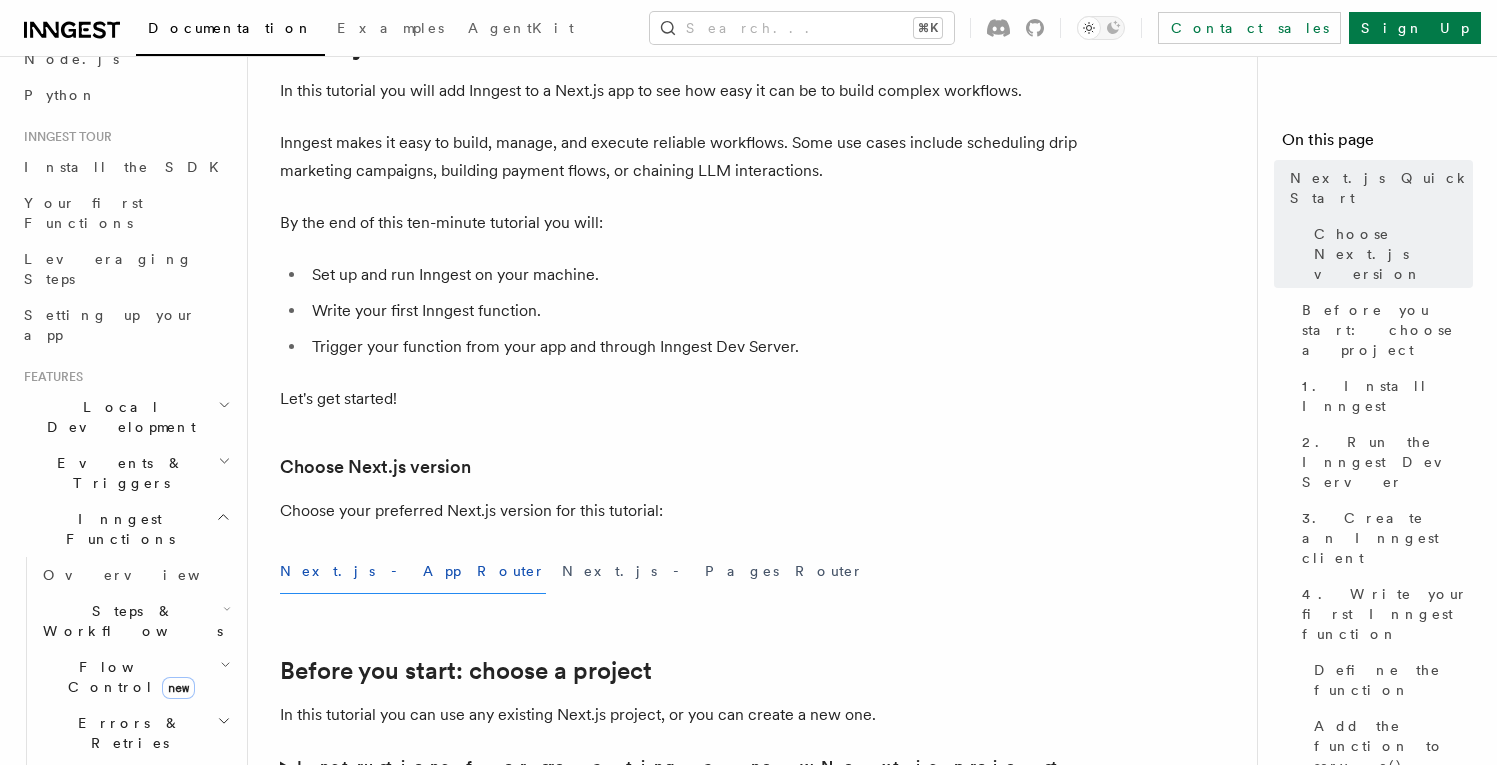 click on "Local Development" at bounding box center [117, 417] 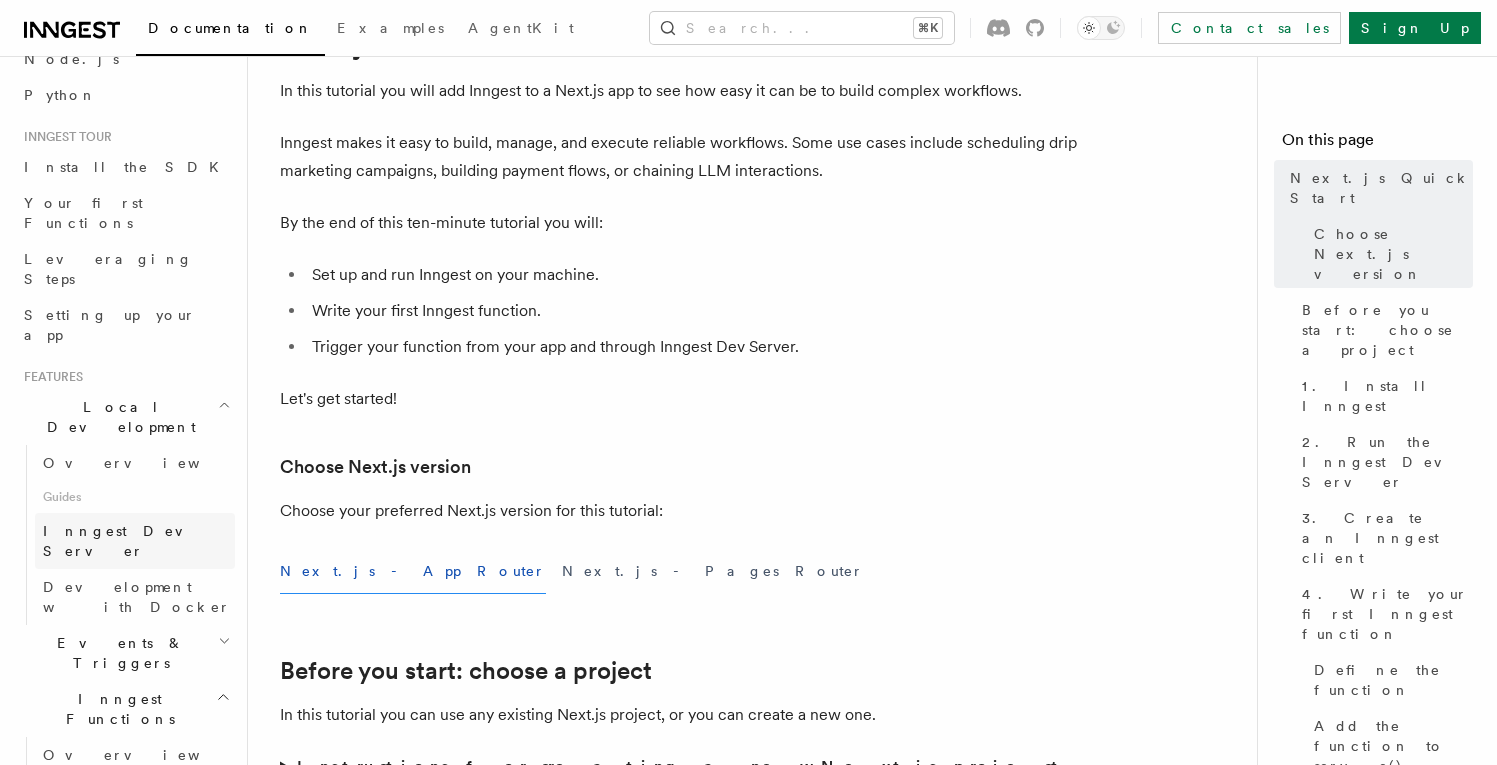 click on "Inngest Dev Server" at bounding box center (128, 541) 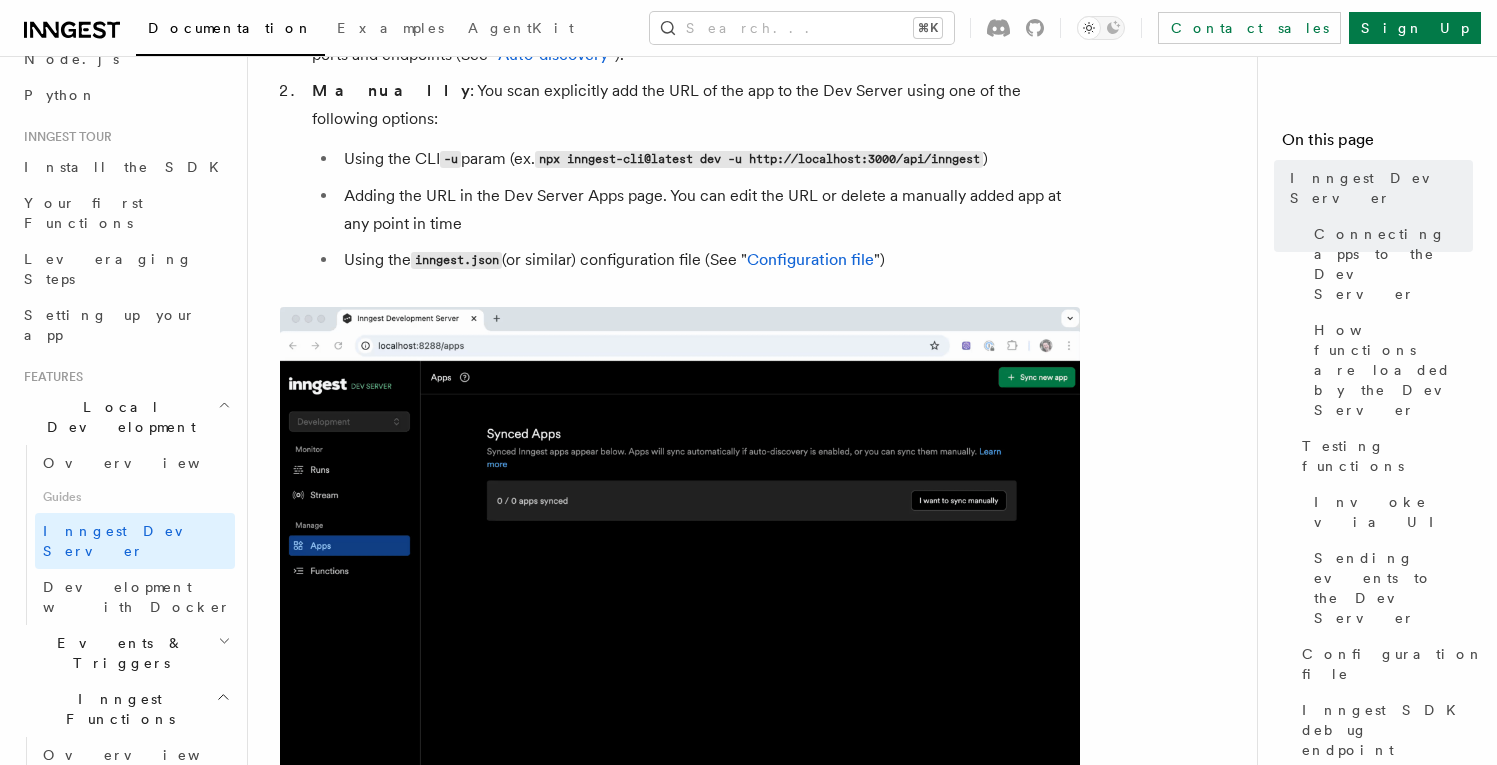 scroll, scrollTop: 718, scrollLeft: 0, axis: vertical 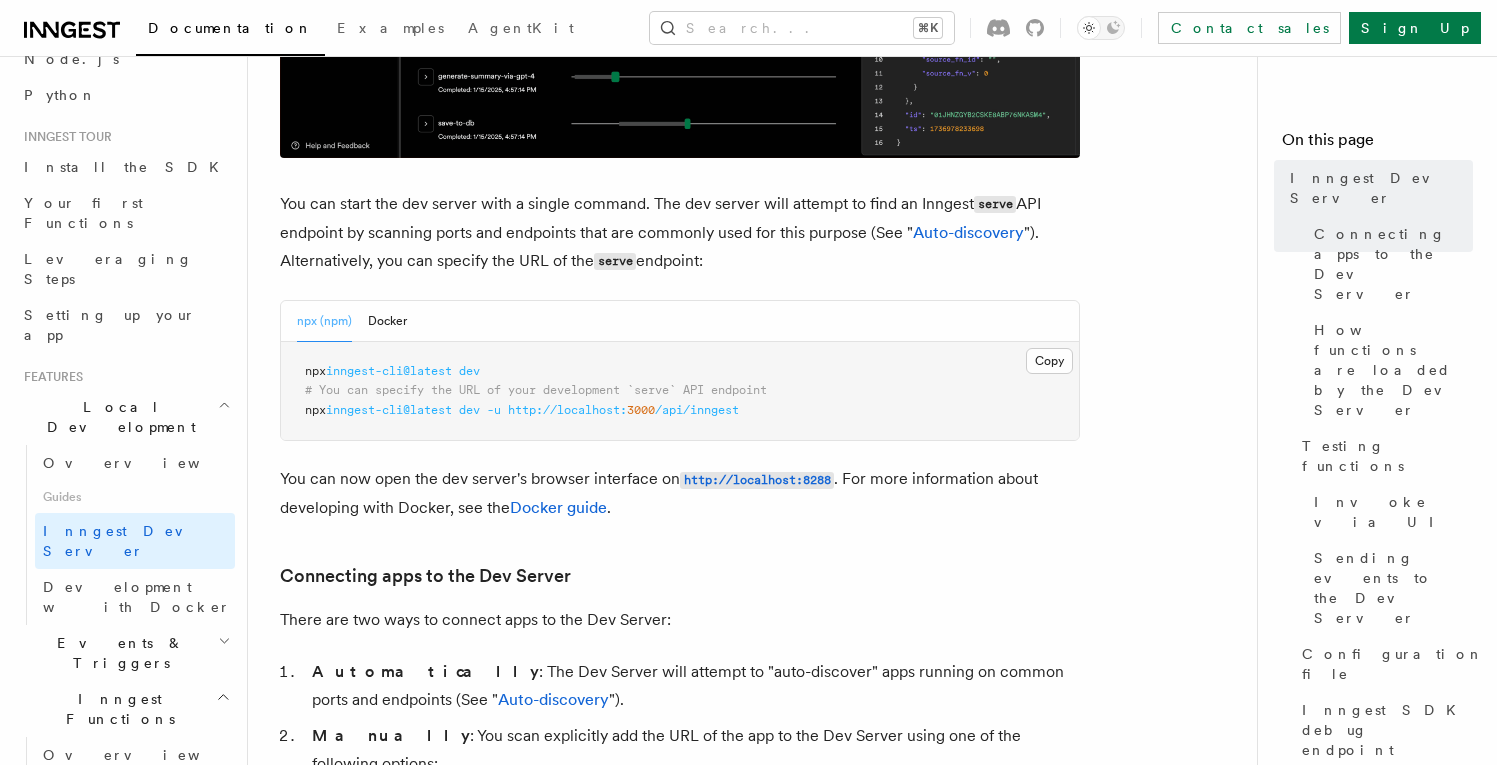 click on "Guides" at bounding box center [135, 497] 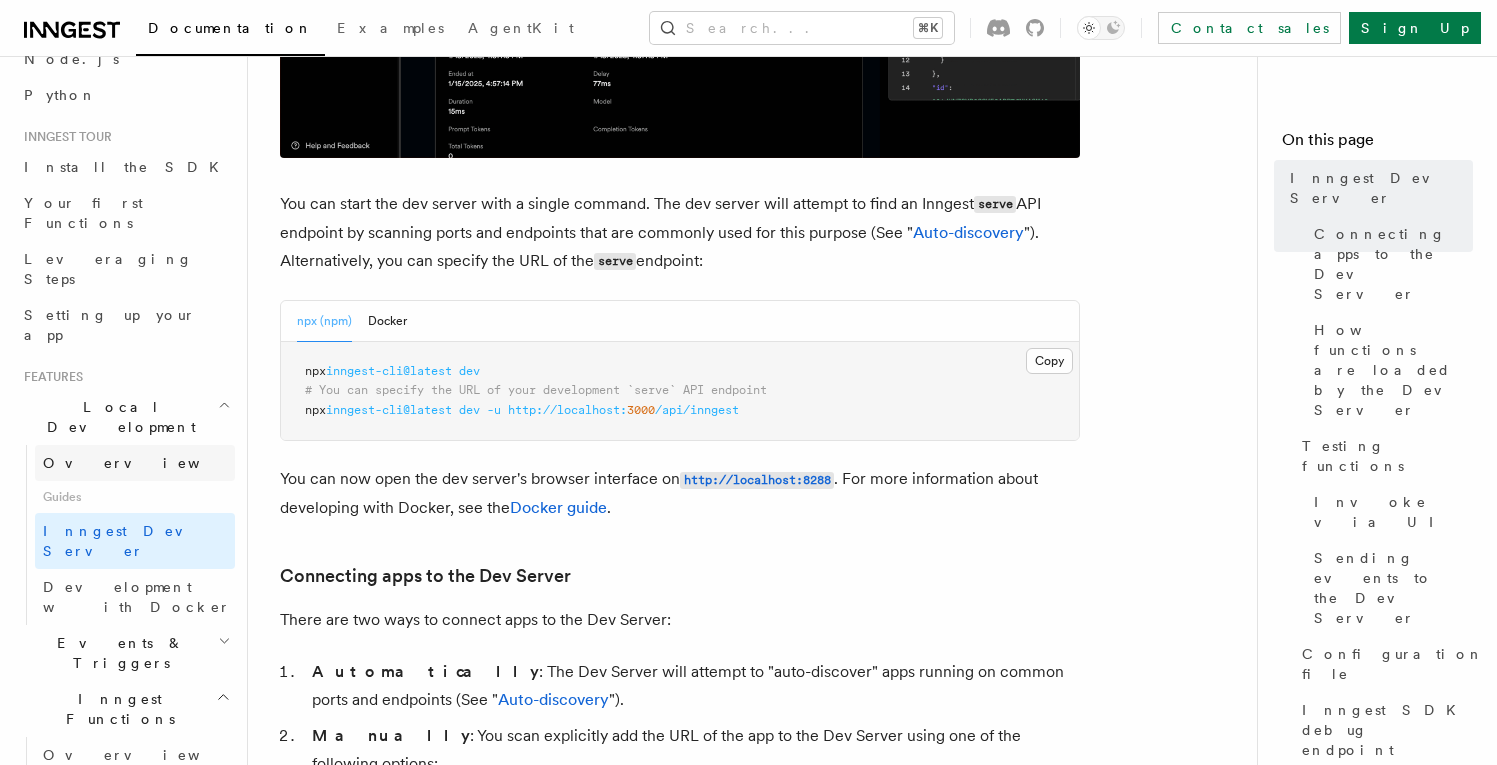 click on "Overview" at bounding box center [135, 463] 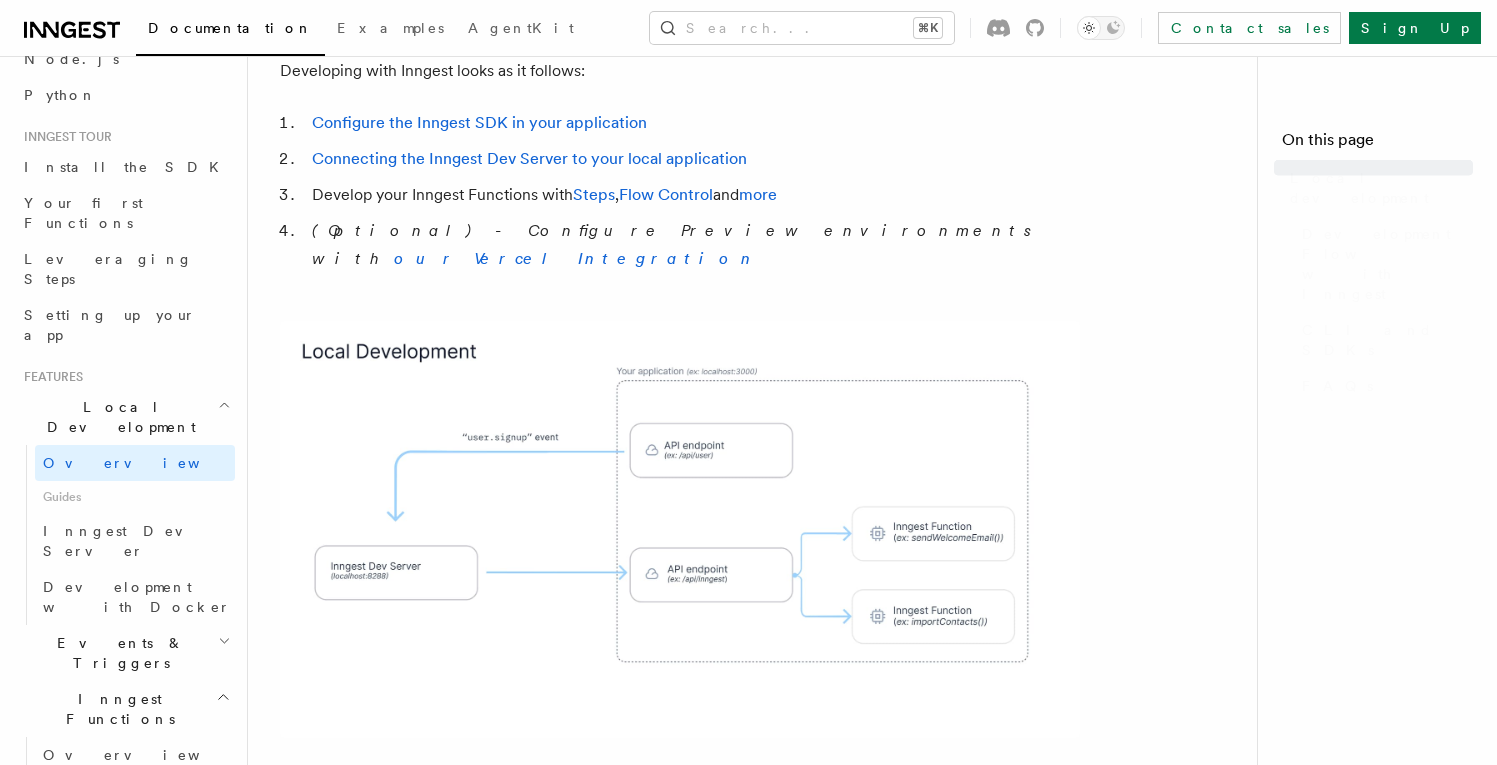 scroll, scrollTop: 0, scrollLeft: 0, axis: both 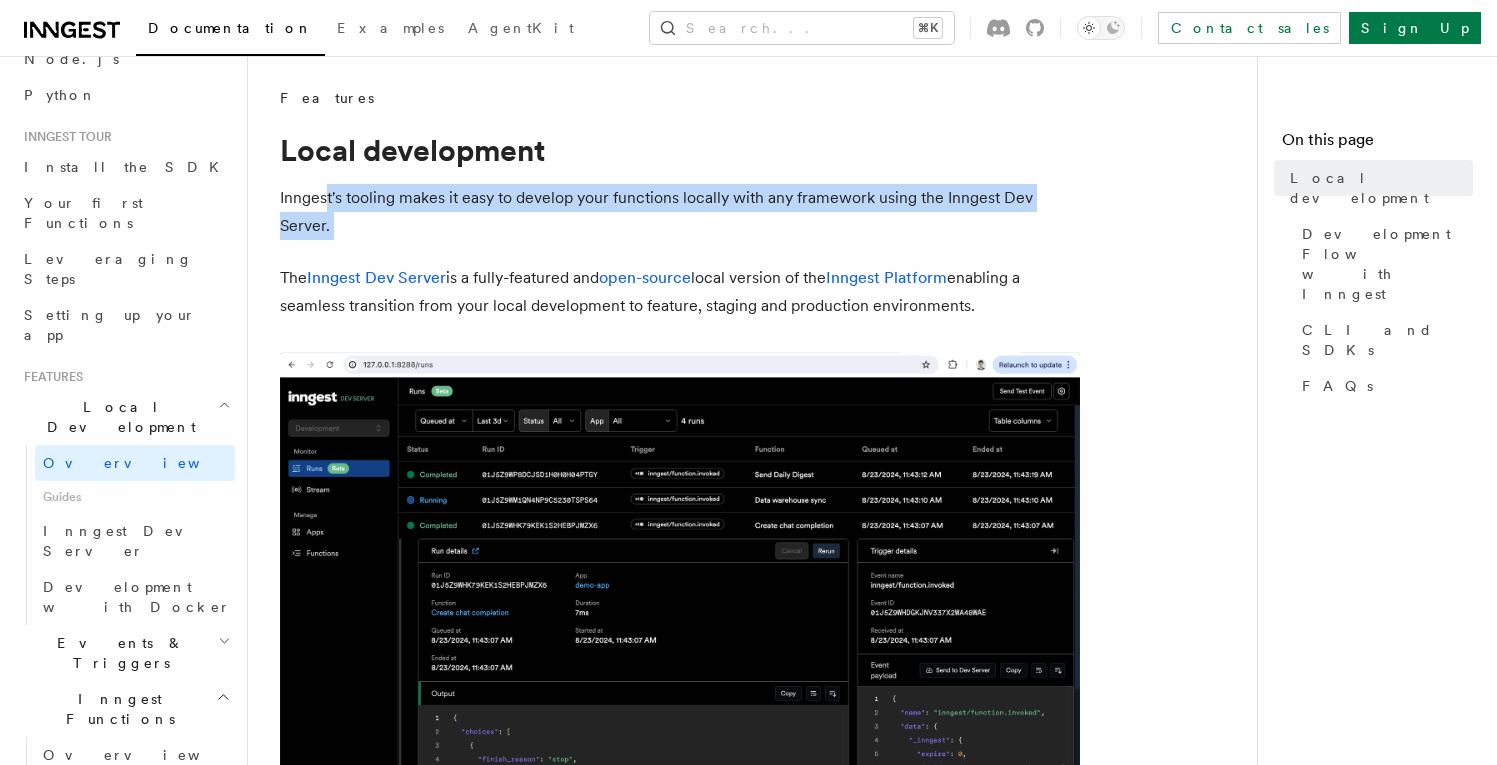 drag, startPoint x: 327, startPoint y: 196, endPoint x: 691, endPoint y: 246, distance: 367.41803 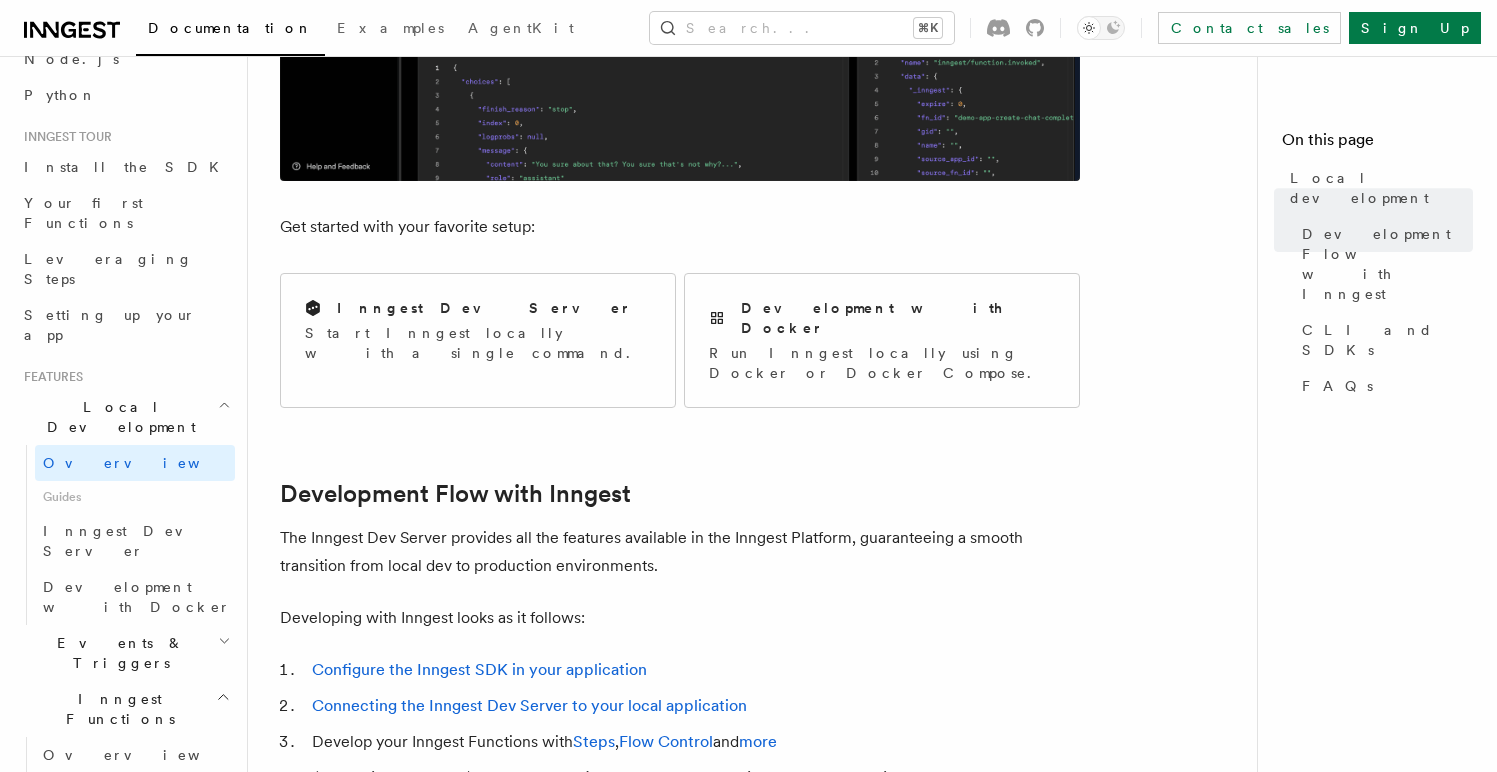 scroll, scrollTop: 0, scrollLeft: 0, axis: both 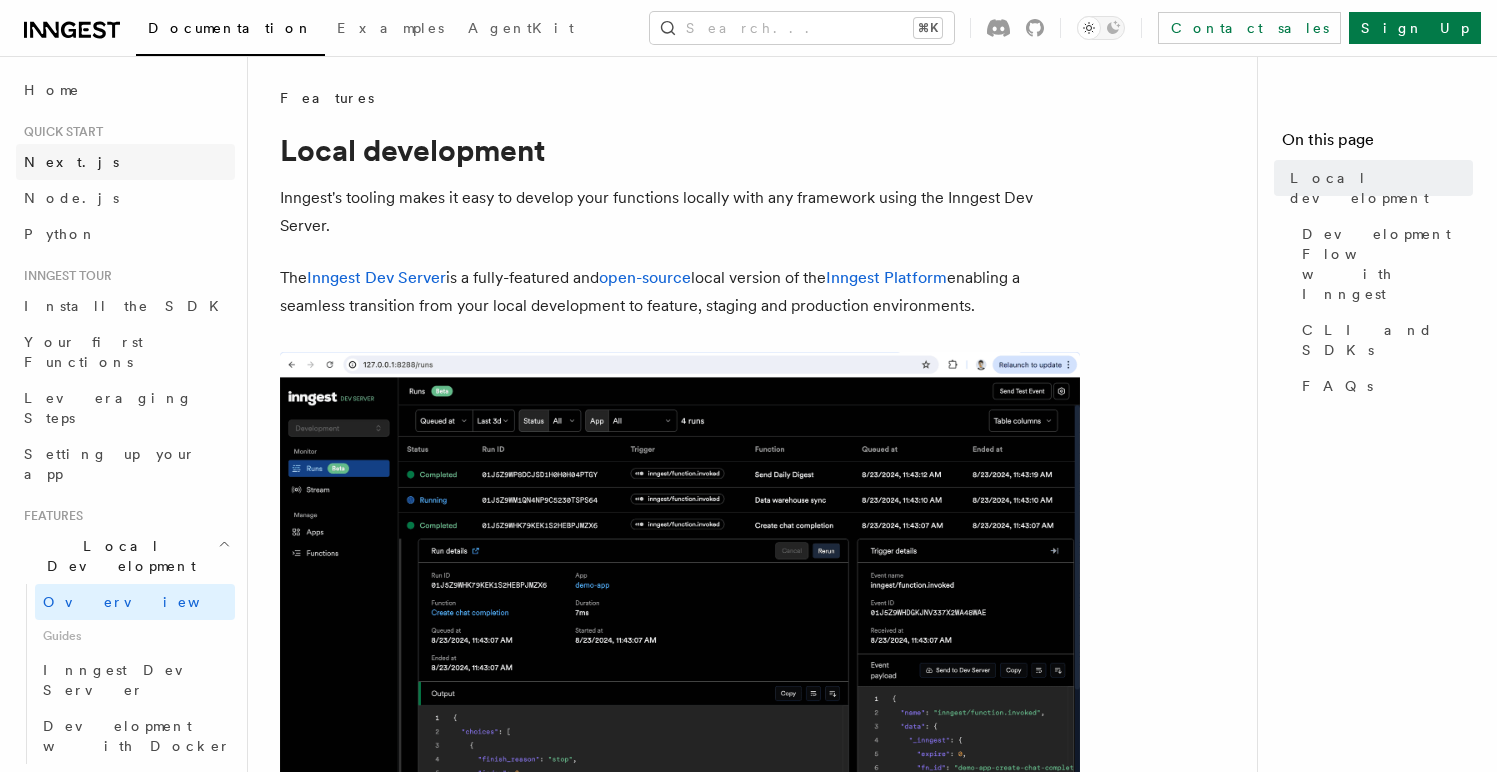 click on "Next.js" at bounding box center (125, 162) 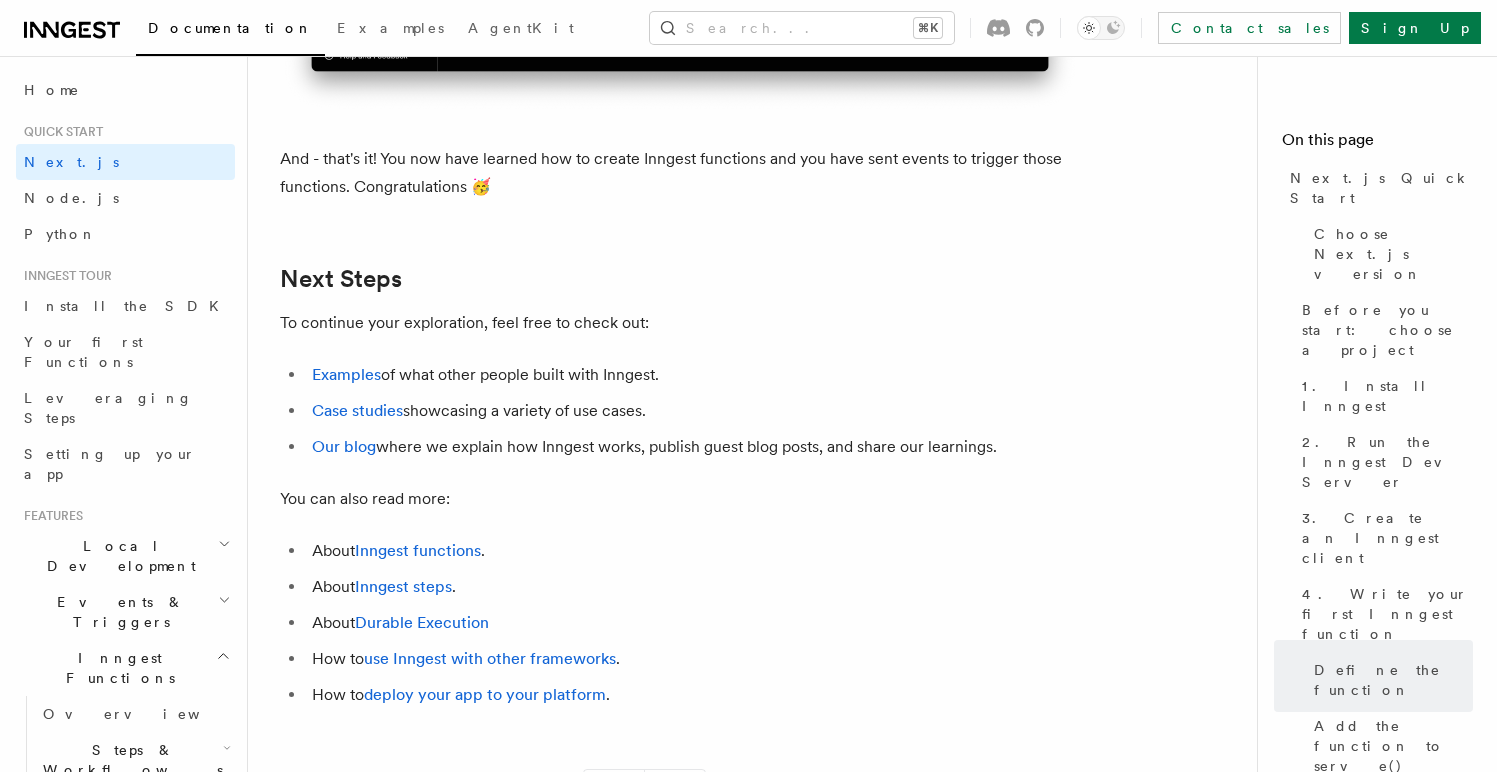 scroll, scrollTop: 12709, scrollLeft: 0, axis: vertical 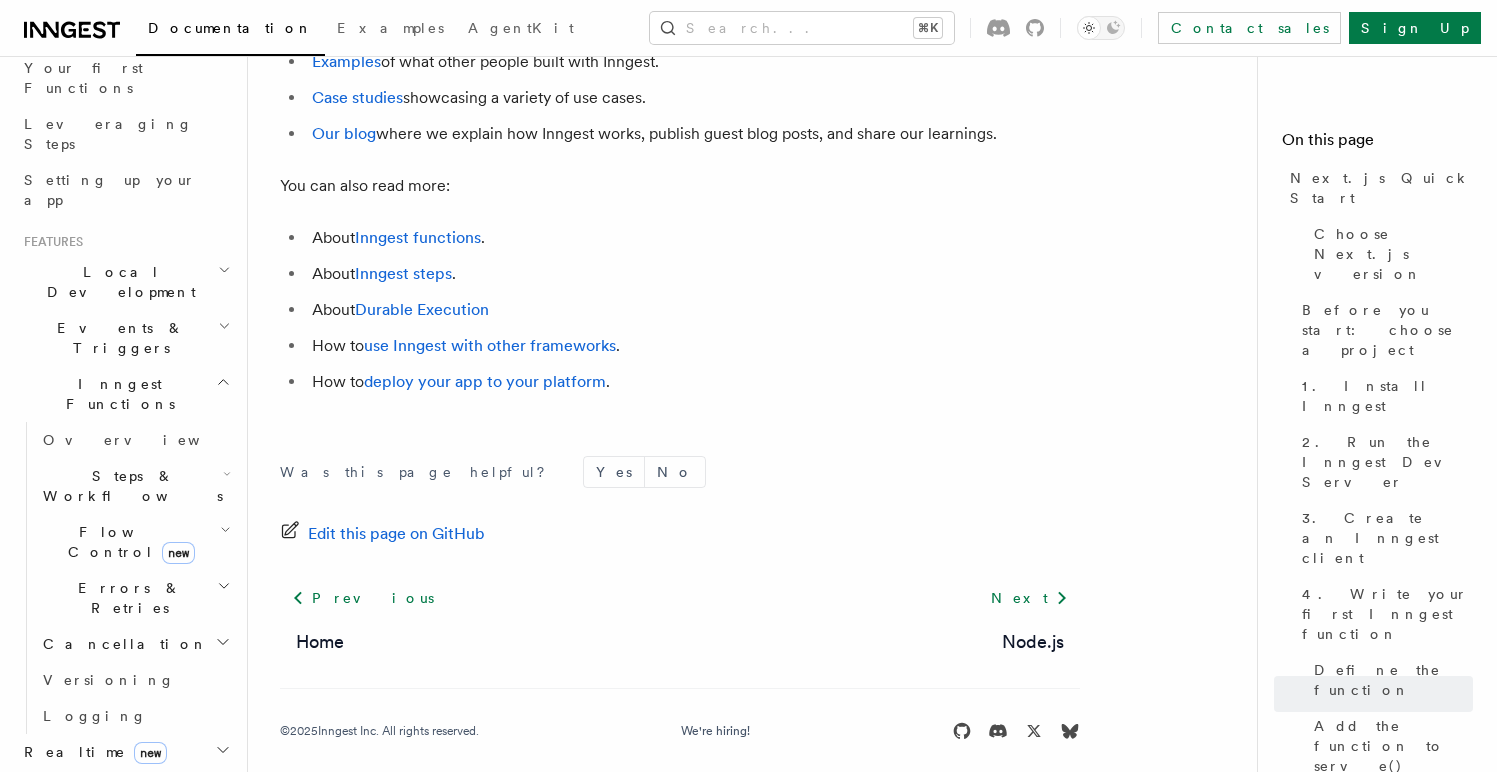 click on "new" at bounding box center [150, 753] 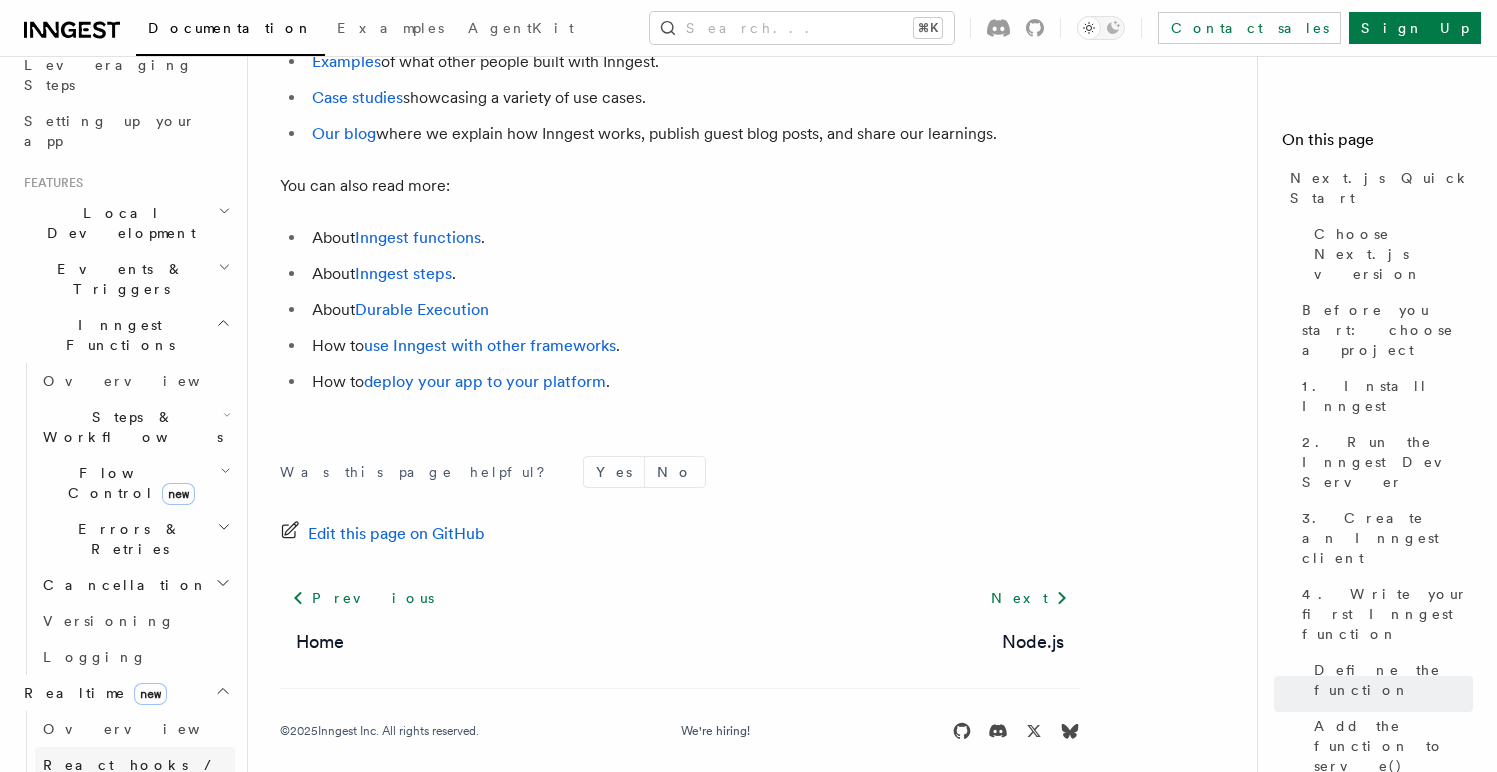 scroll, scrollTop: 324, scrollLeft: 0, axis: vertical 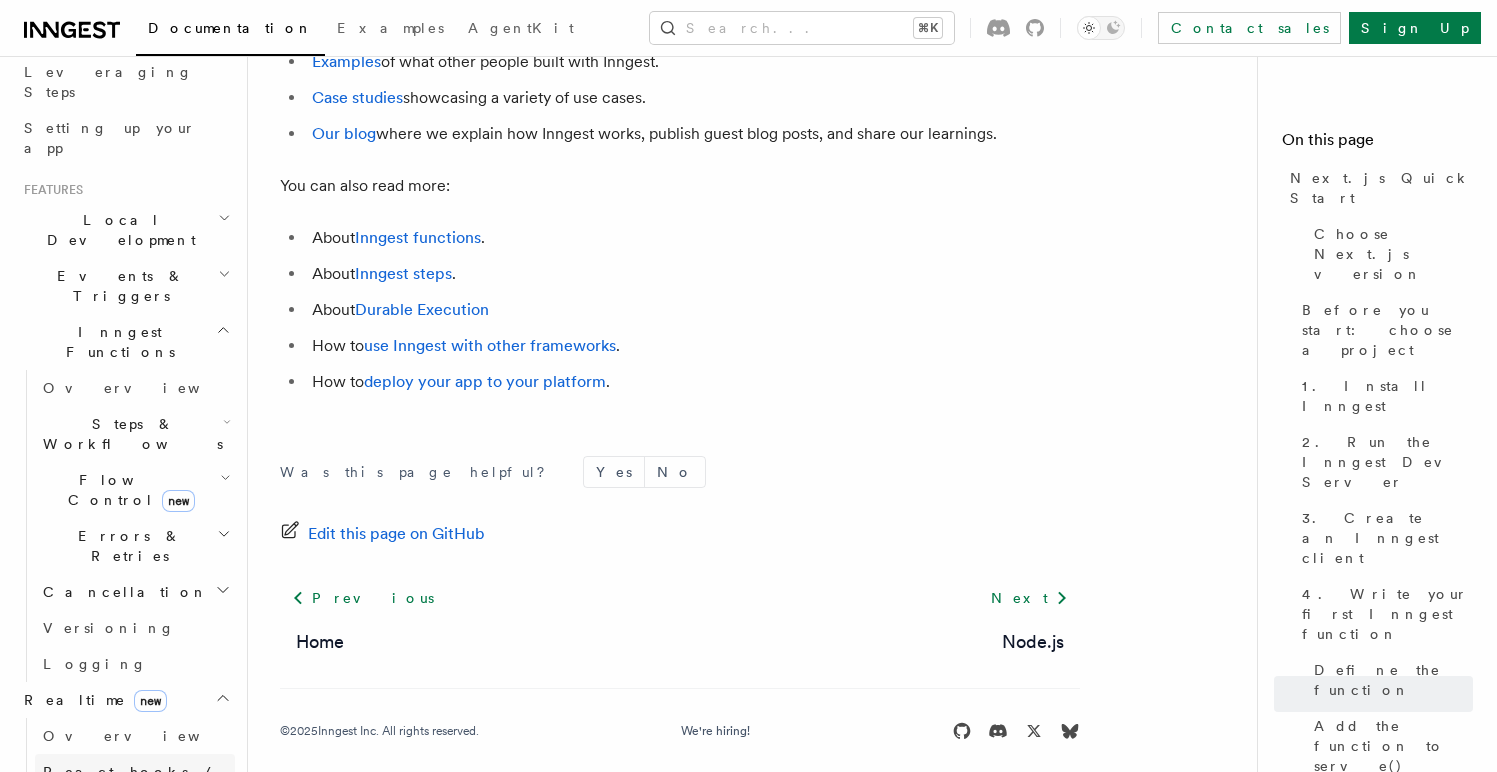 click on "React hooks / Next.js" at bounding box center (135, 782) 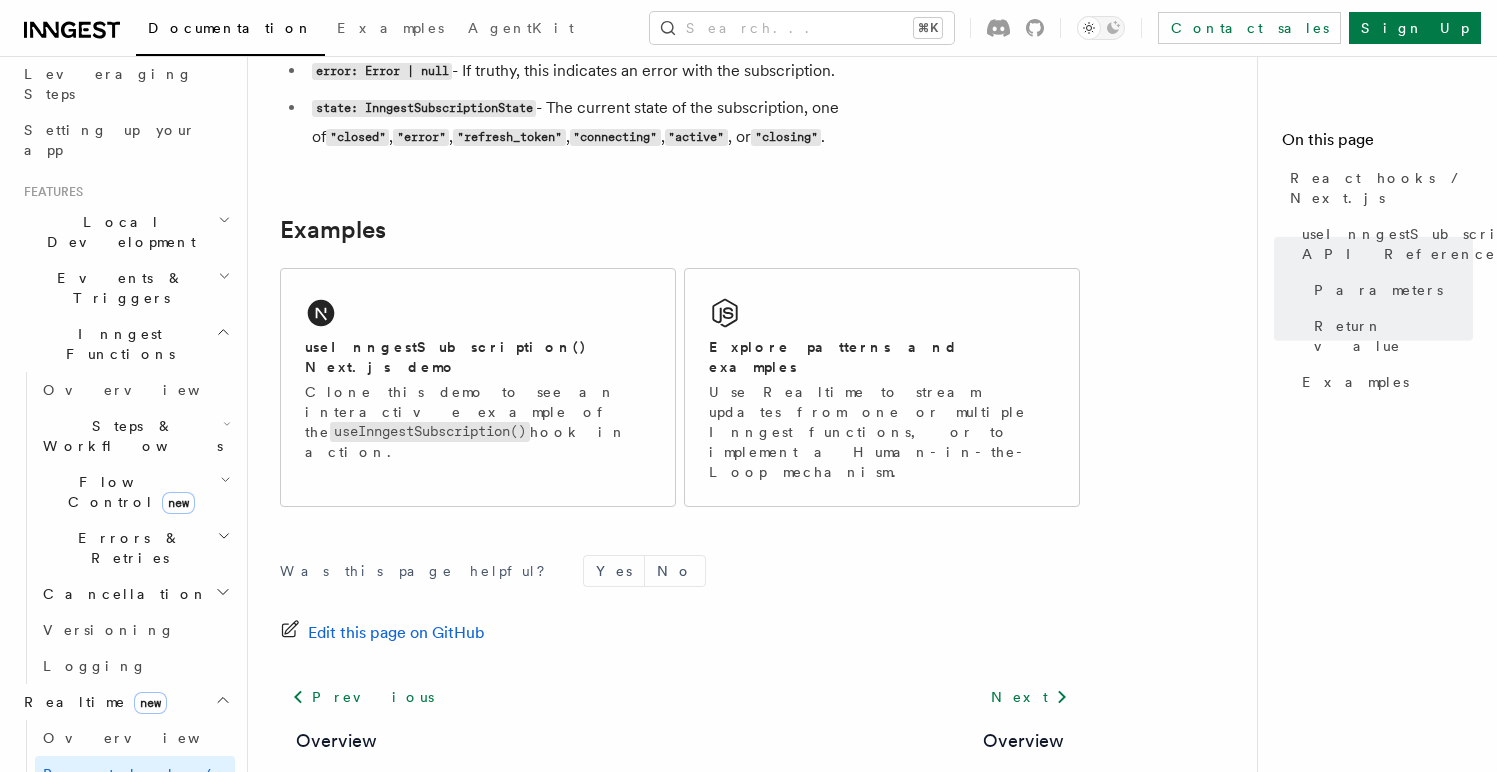 scroll, scrollTop: 1982, scrollLeft: 0, axis: vertical 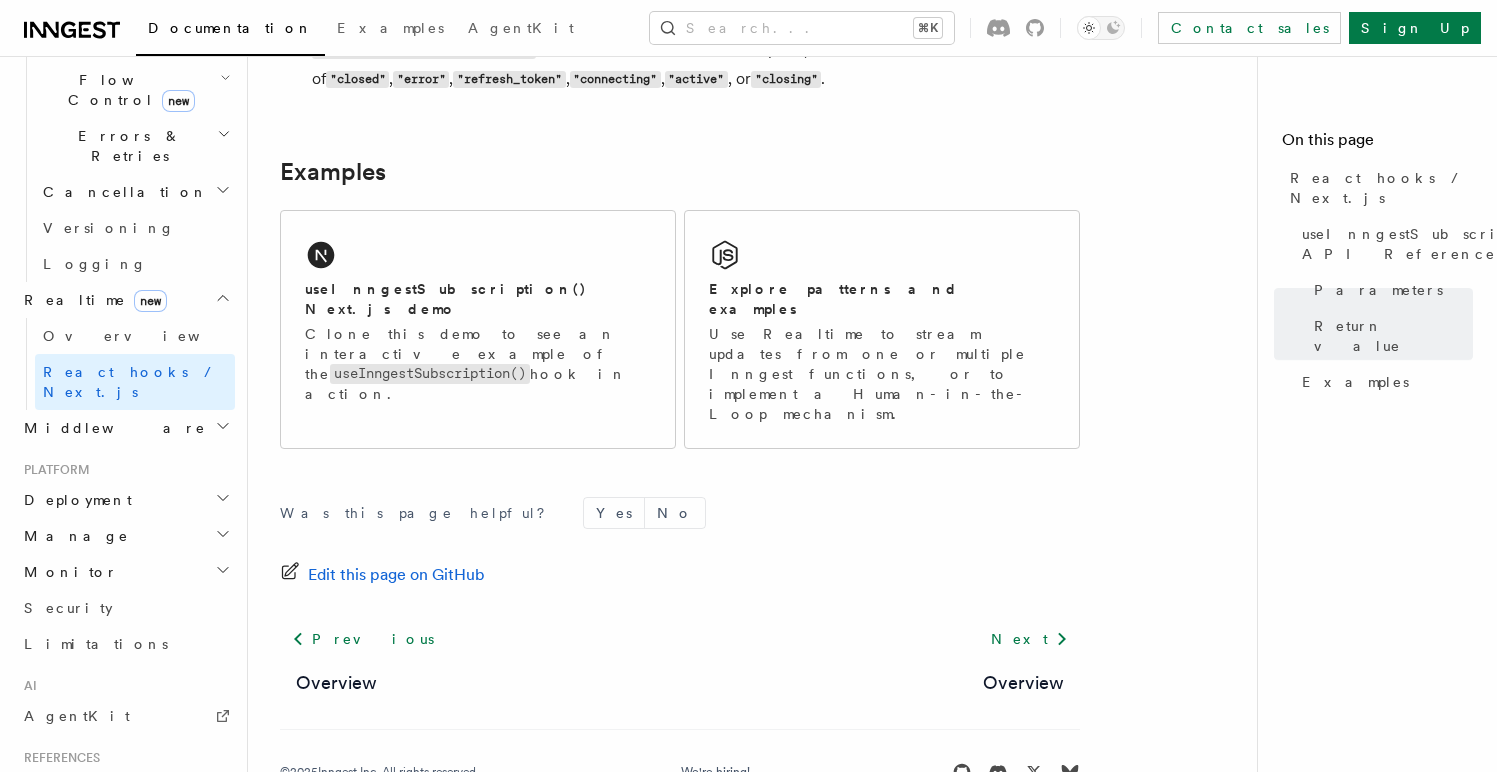 click on "Monitor" at bounding box center (125, 572) 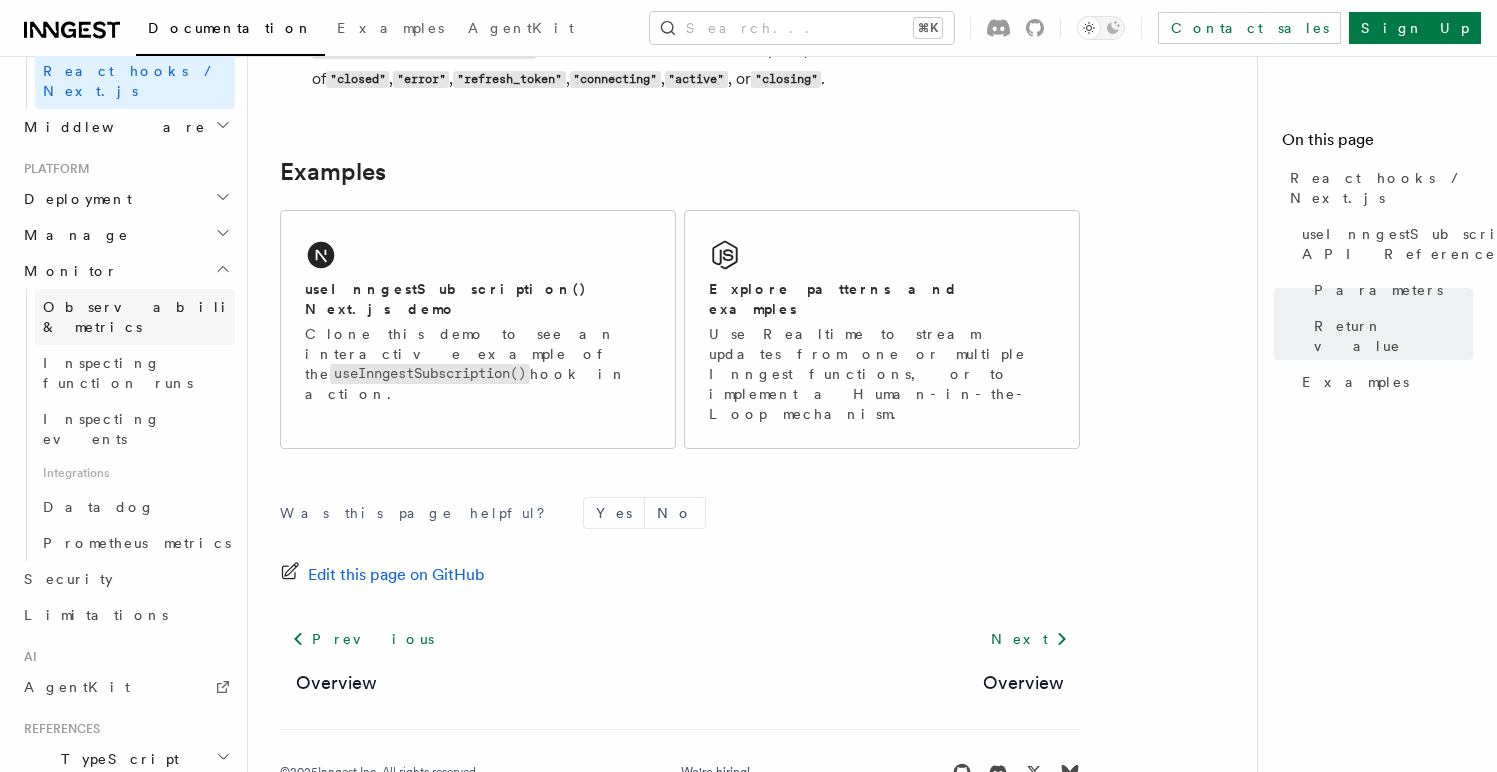 scroll, scrollTop: 1112, scrollLeft: 0, axis: vertical 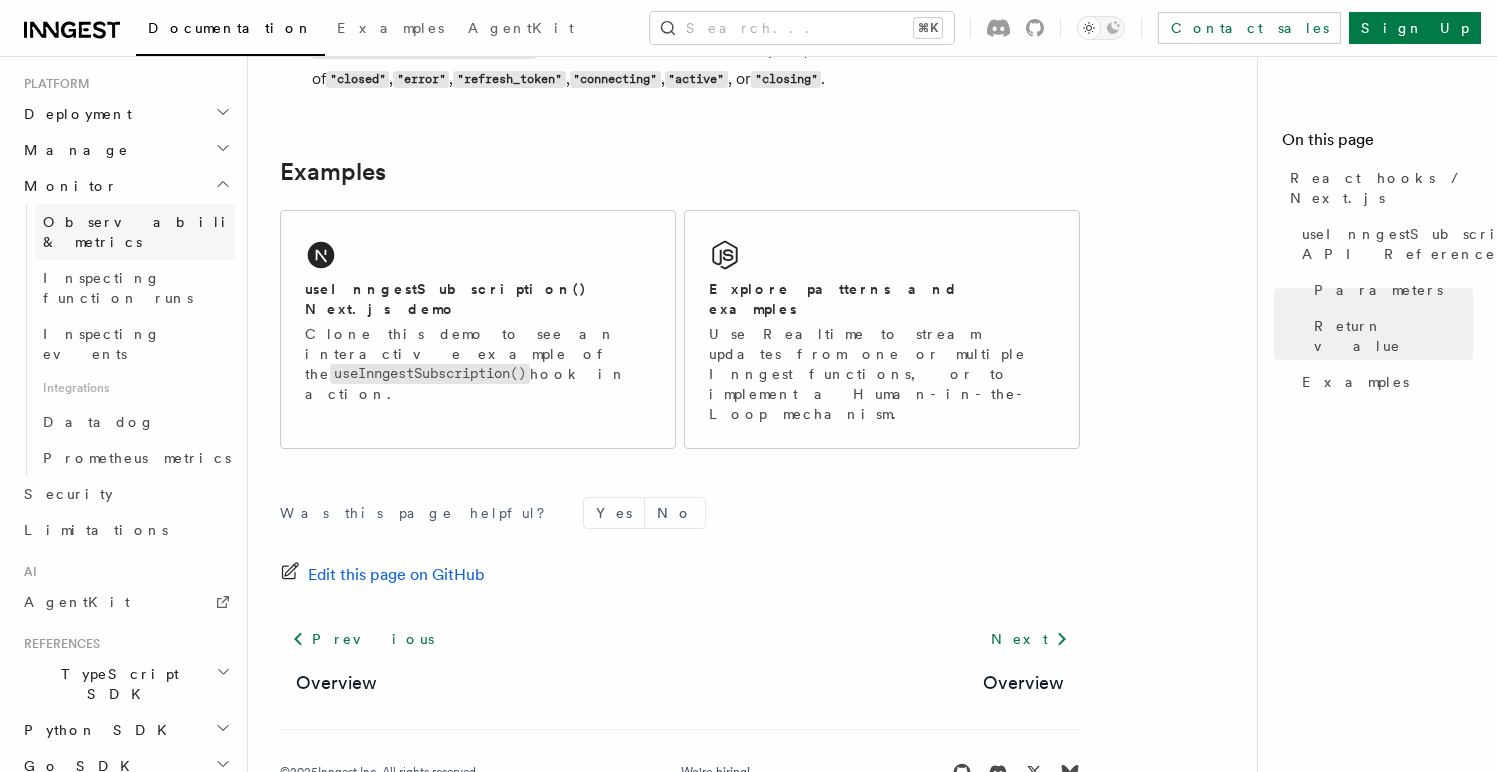 click on "TypeScript SDK" at bounding box center (116, 684) 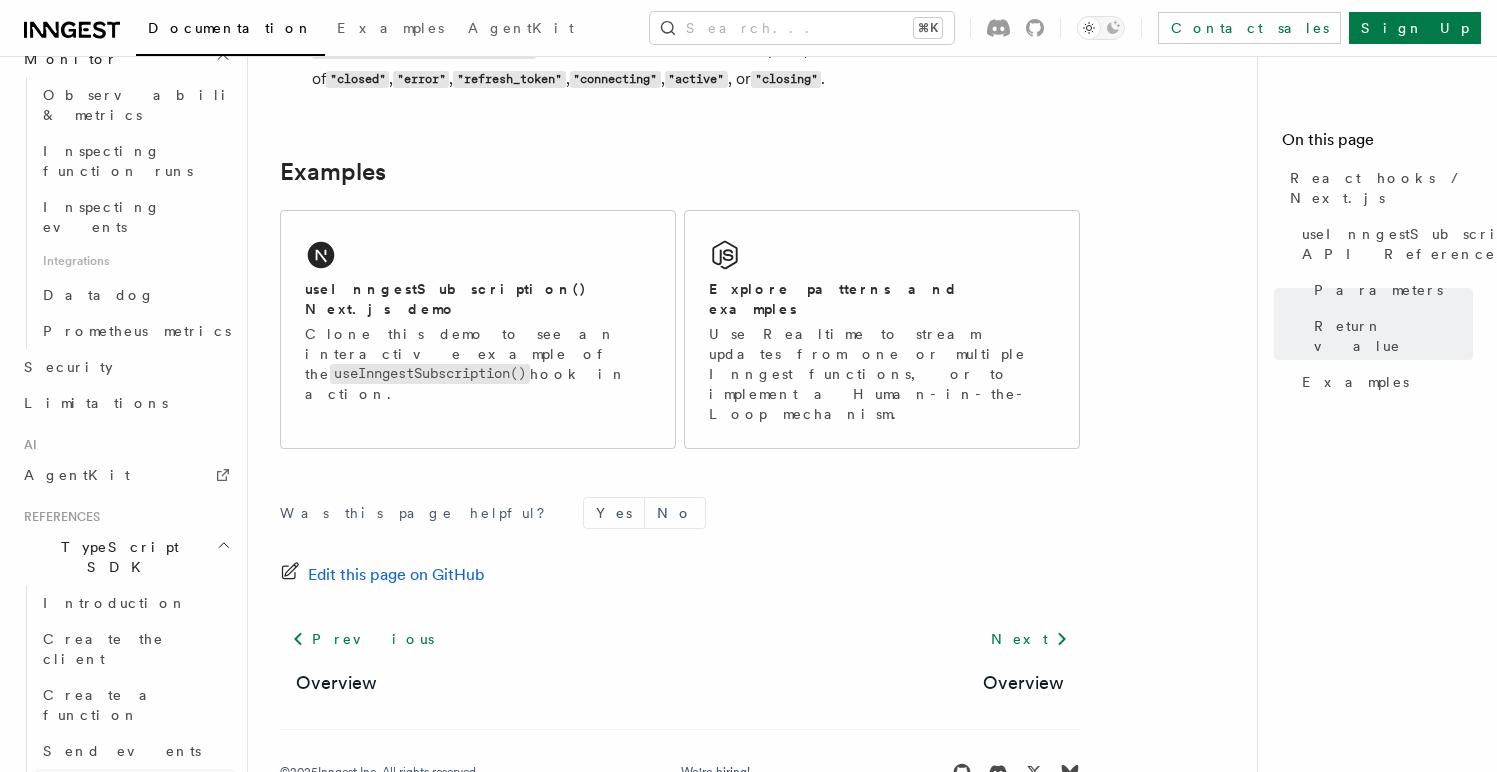 scroll, scrollTop: 1302, scrollLeft: 0, axis: vertical 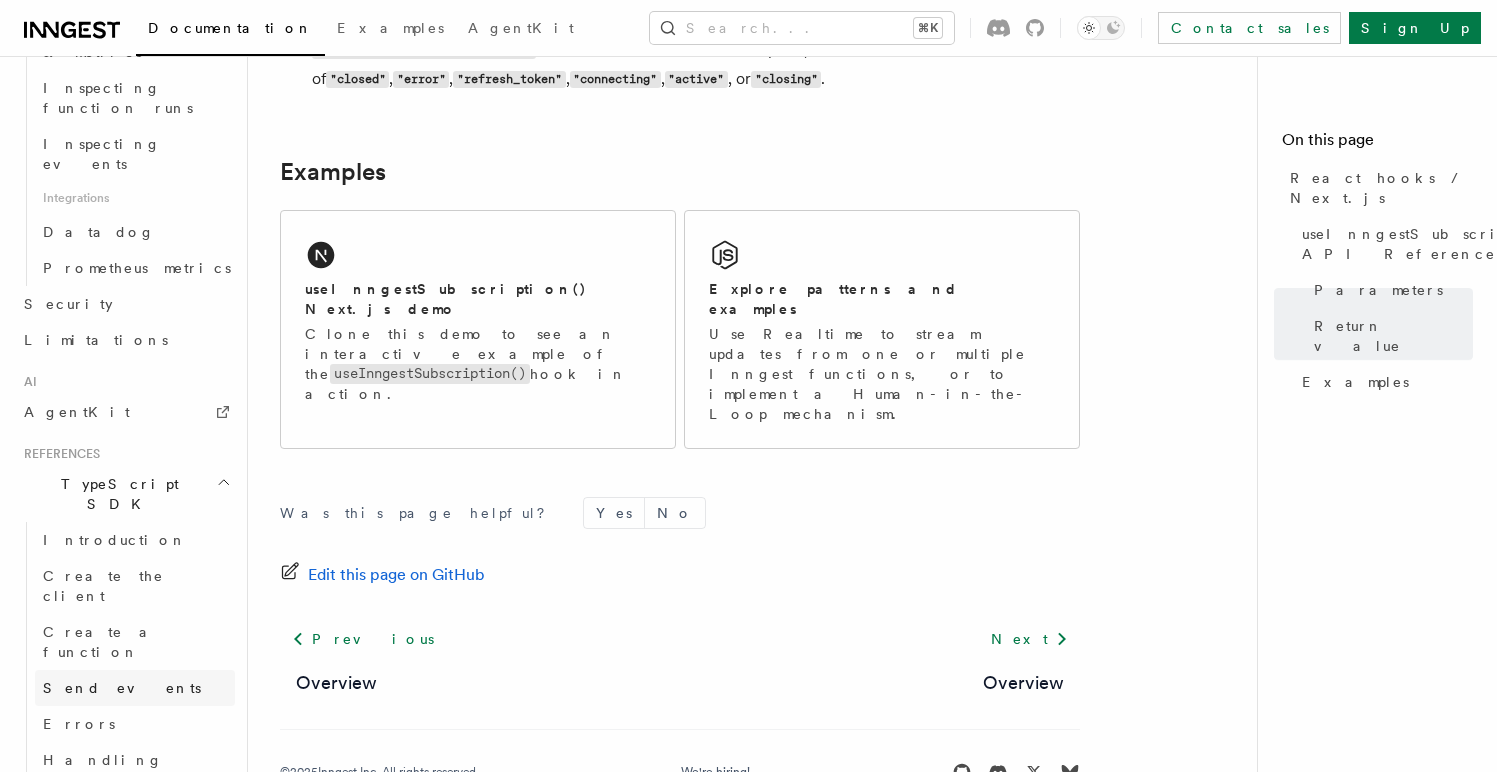 click on "Send events" at bounding box center [122, 688] 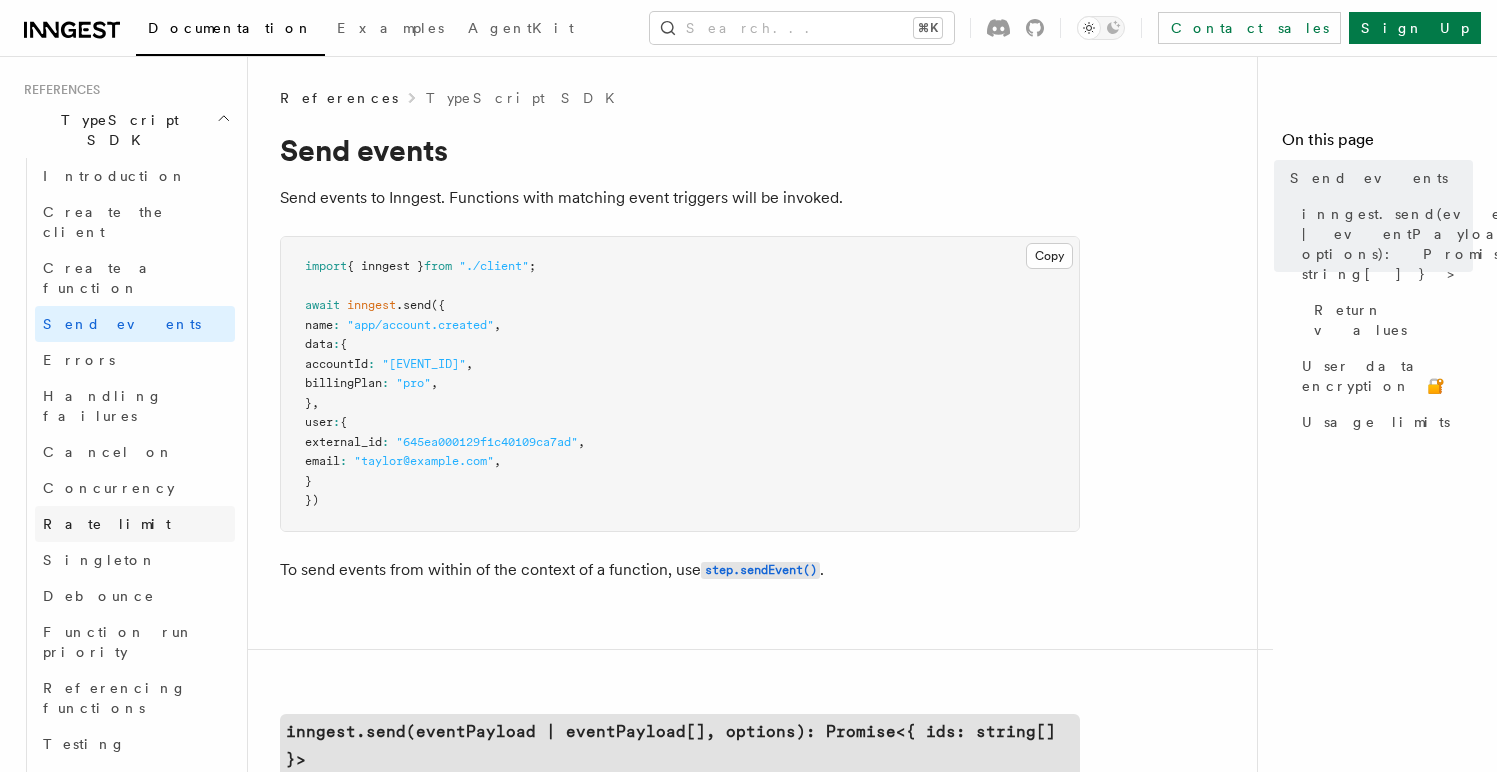 click on "Rate limit" at bounding box center (135, 524) 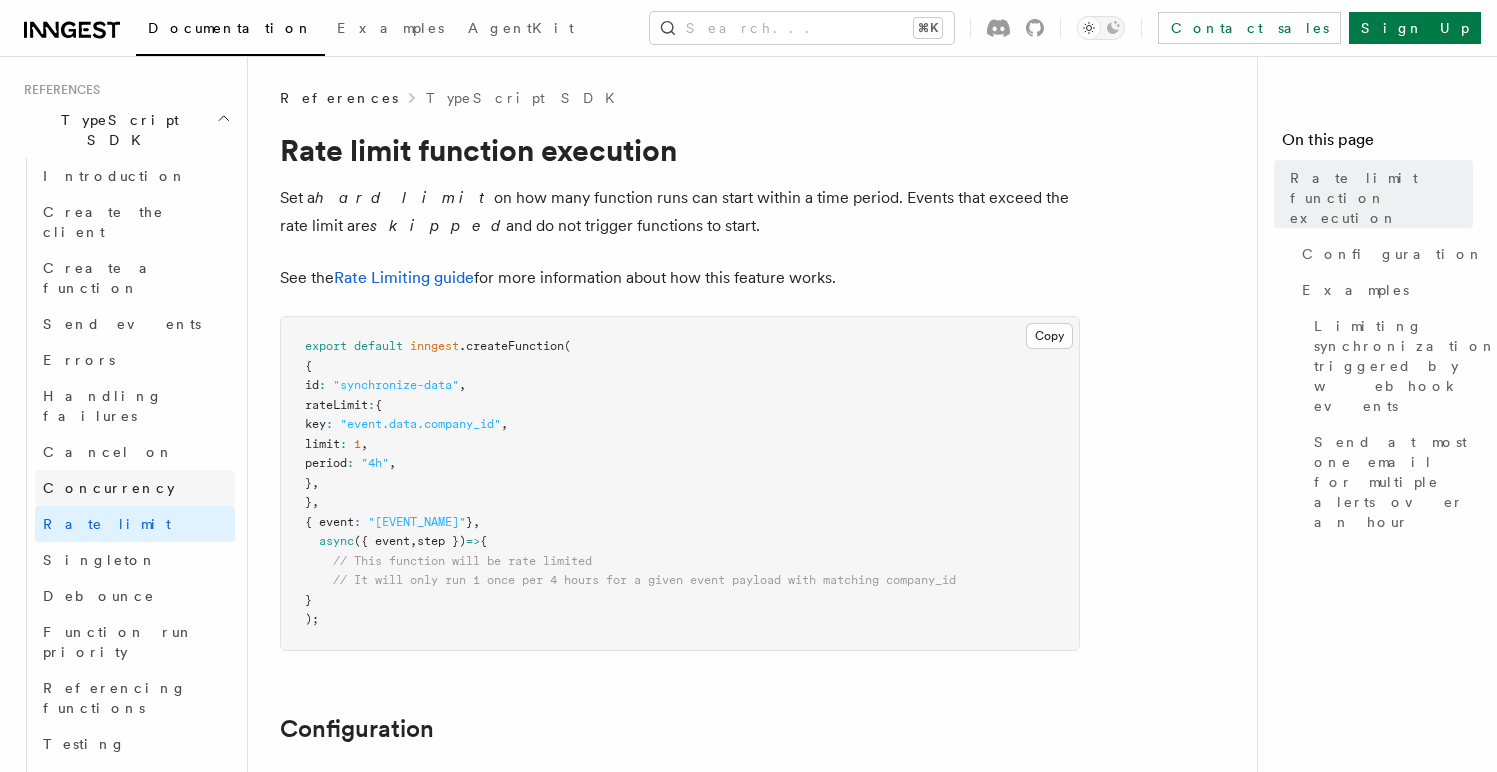 click on "Concurrency" at bounding box center [109, 488] 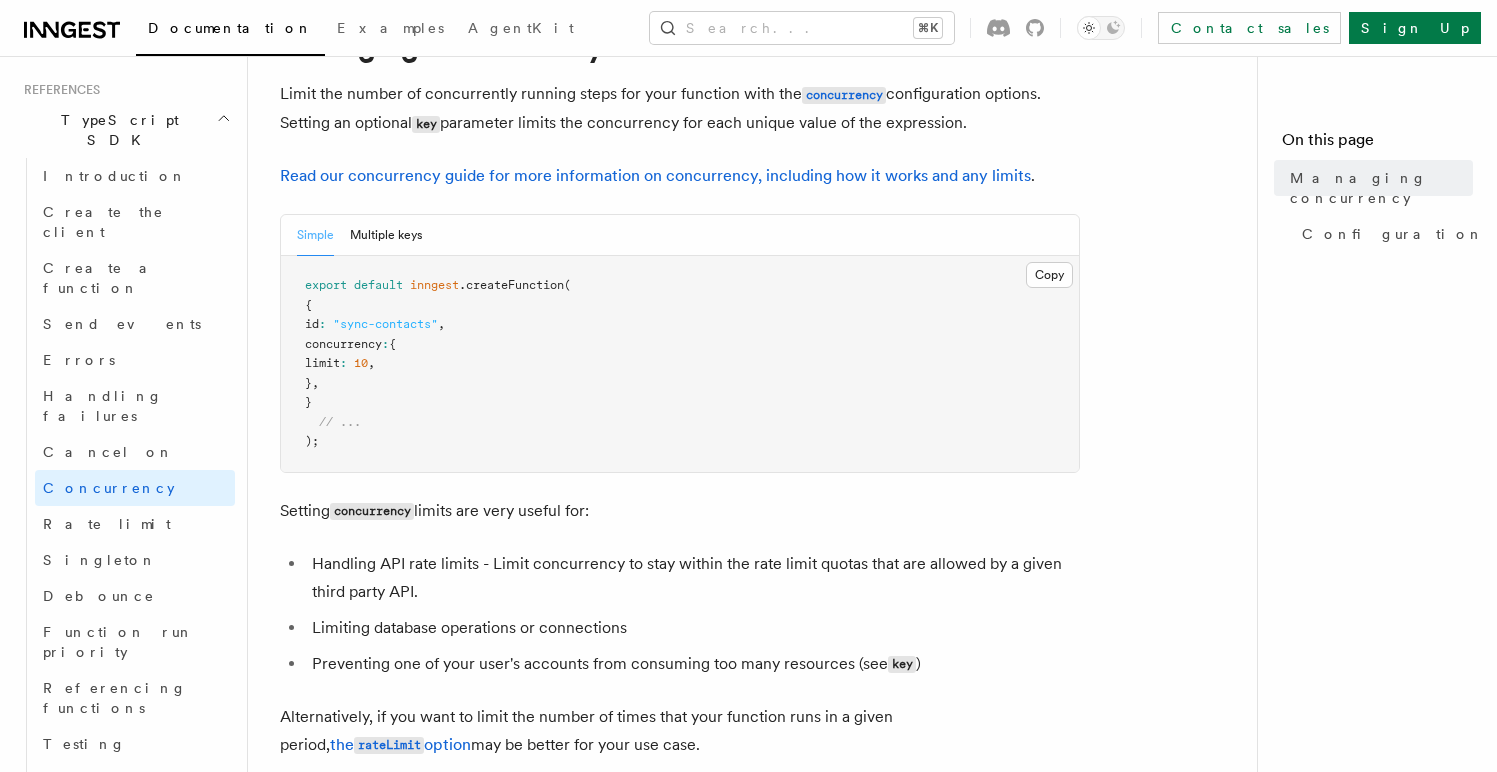 scroll, scrollTop: 106, scrollLeft: 0, axis: vertical 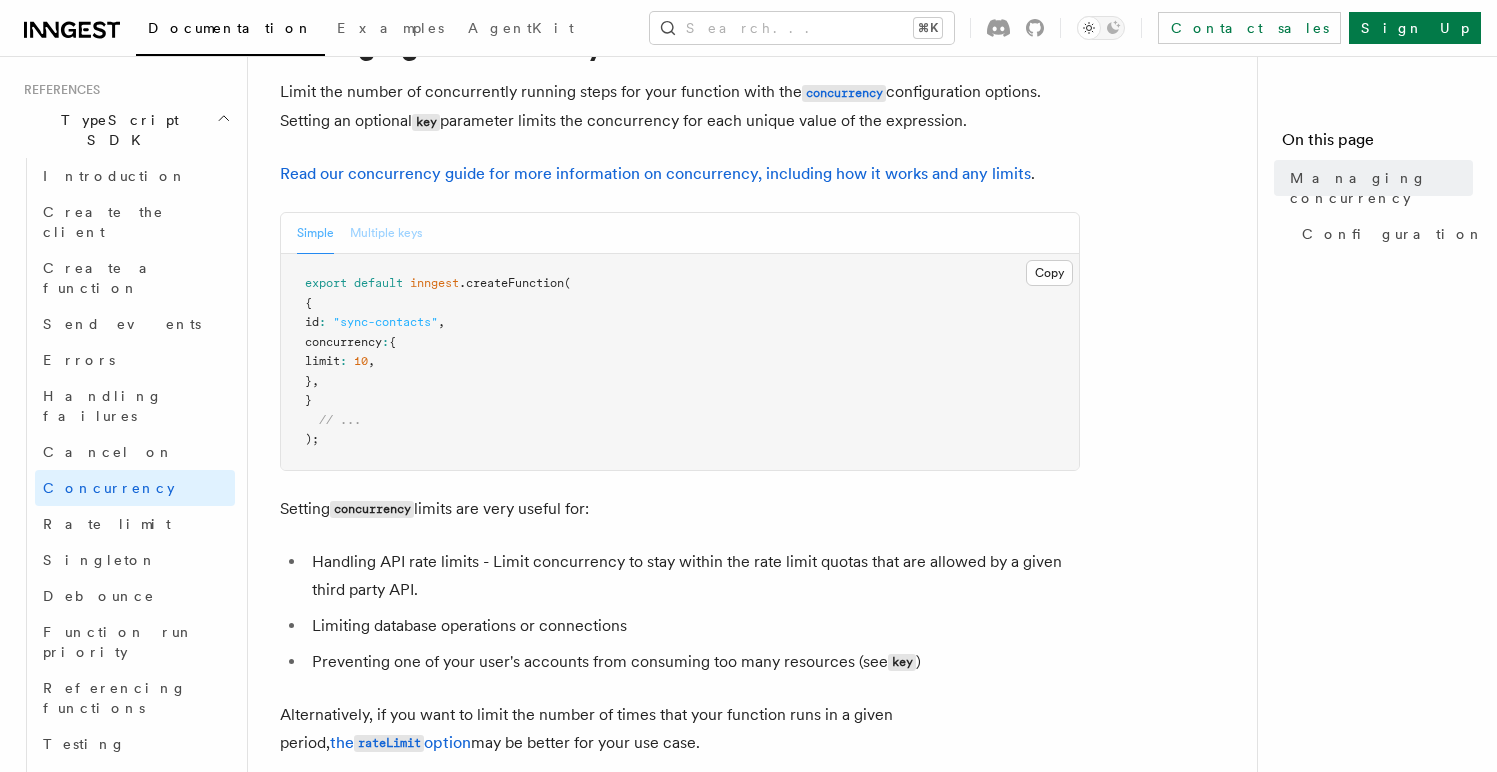 click on "Multiple keys" at bounding box center [386, 233] 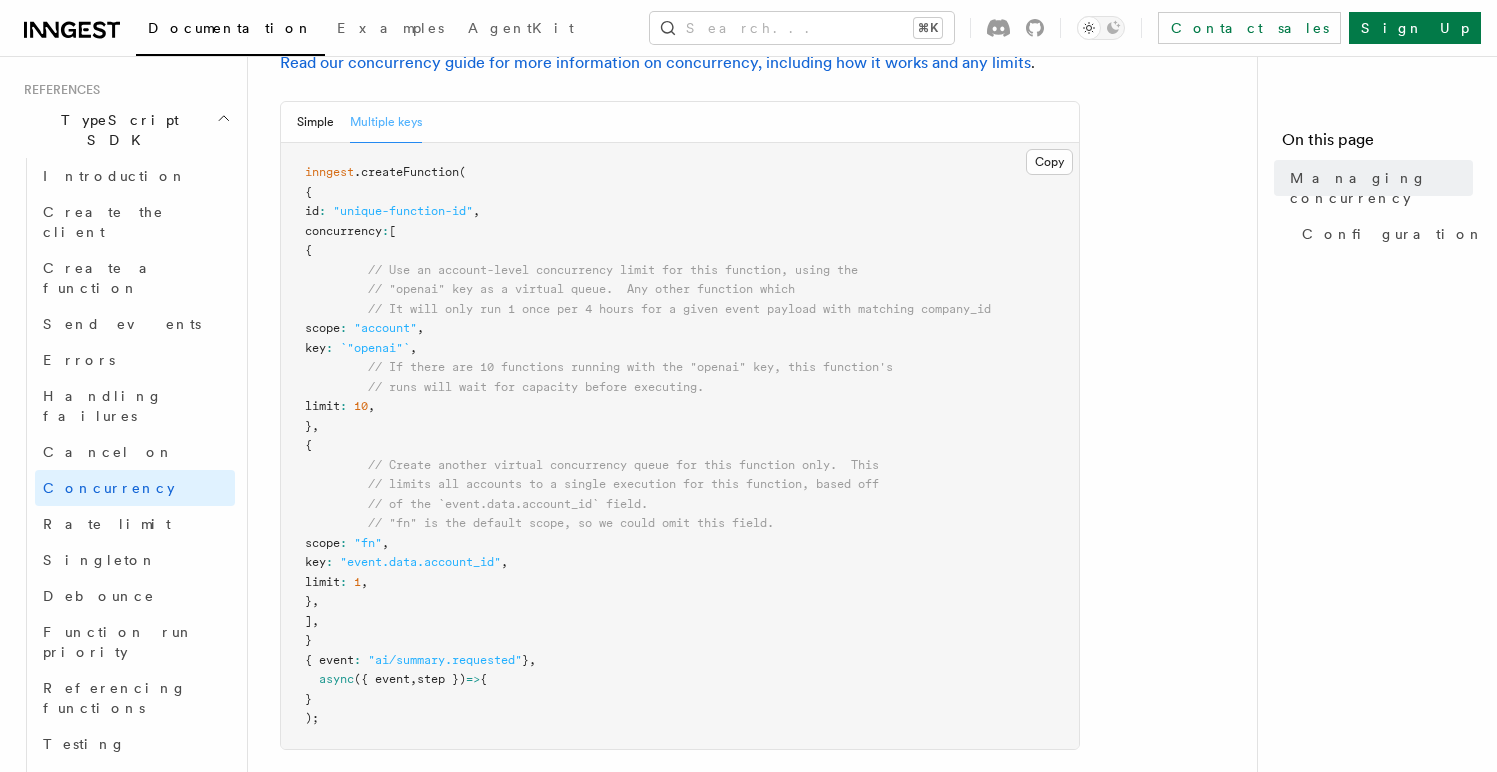 scroll, scrollTop: 221, scrollLeft: 0, axis: vertical 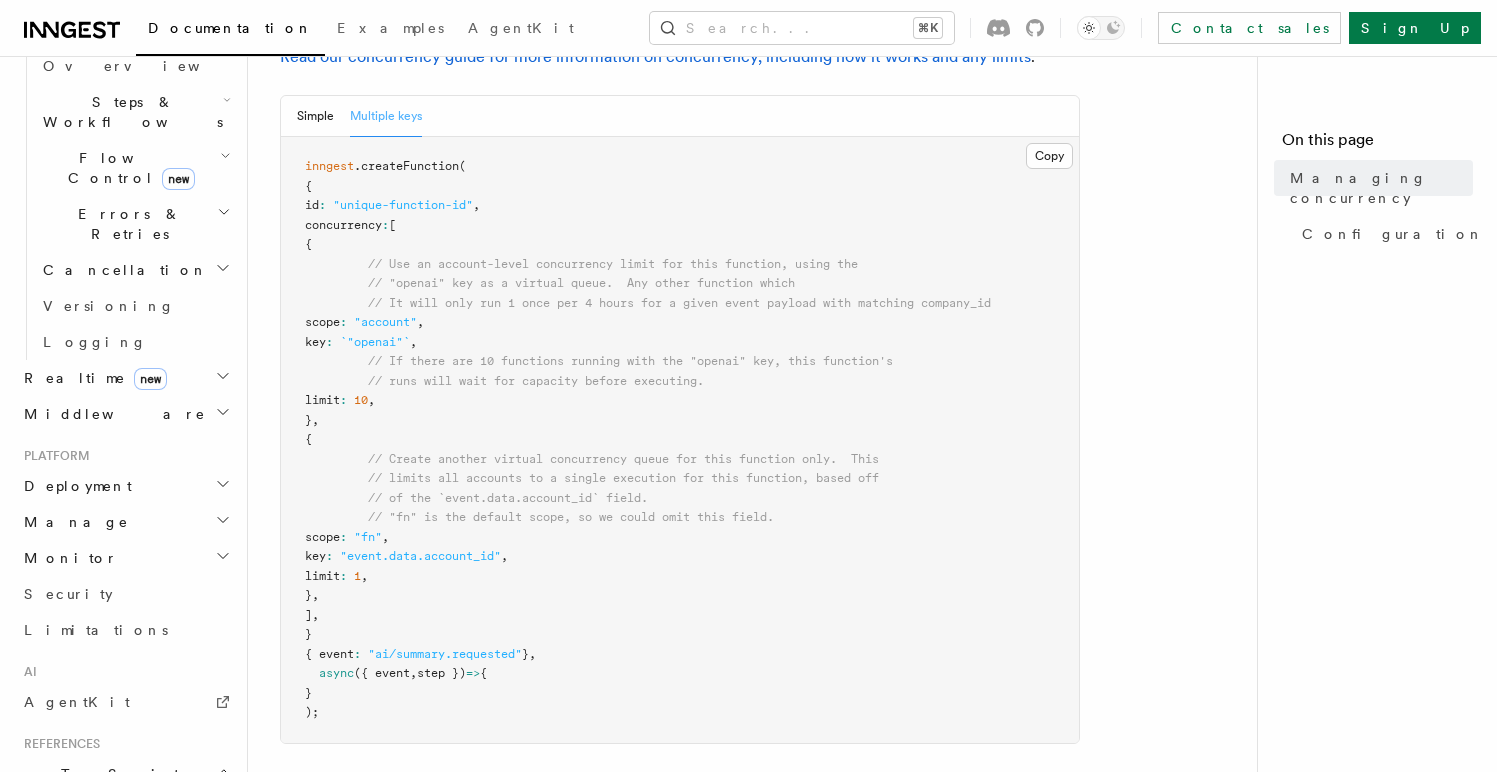 click on "Deployment" at bounding box center (125, 486) 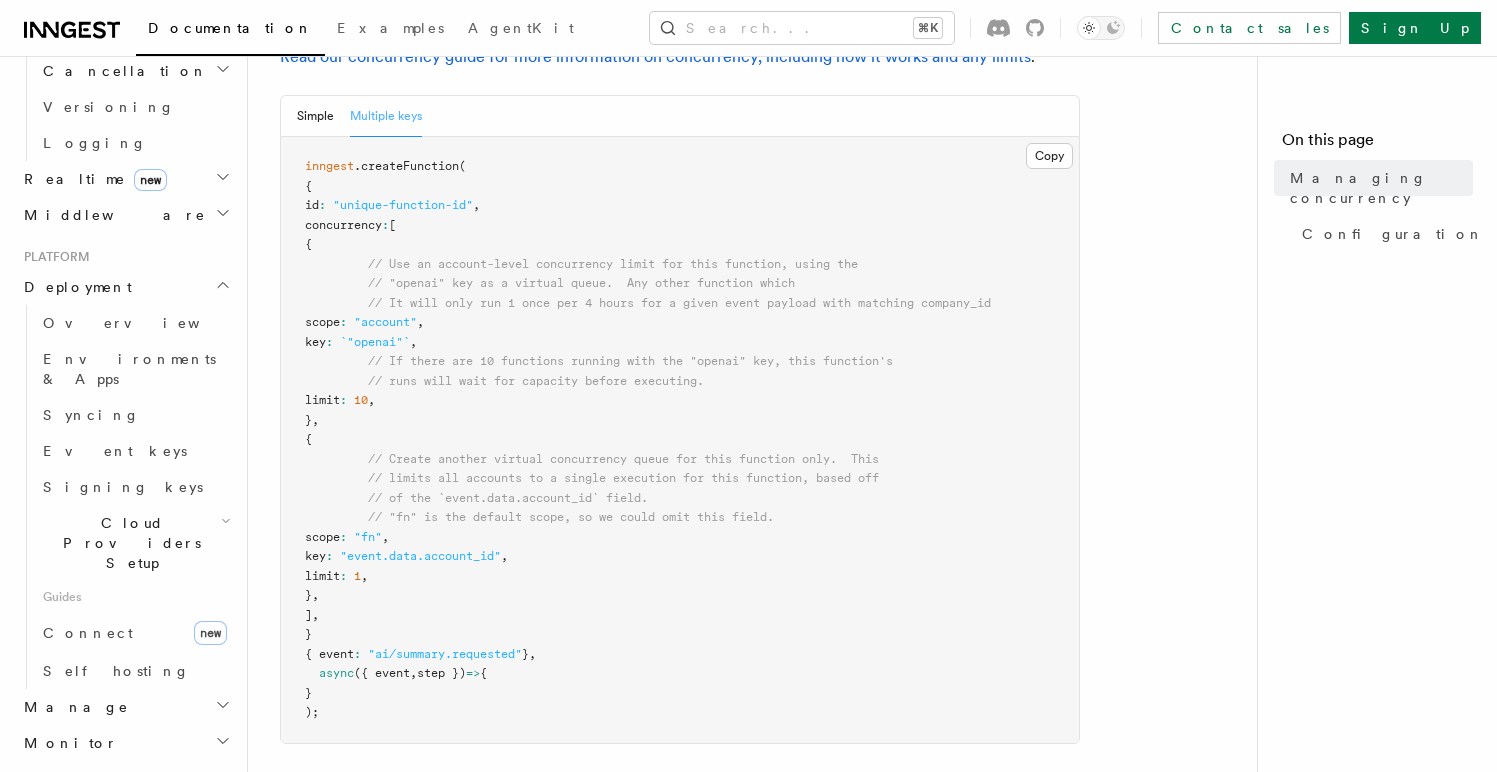click on "Manage" at bounding box center [72, 707] 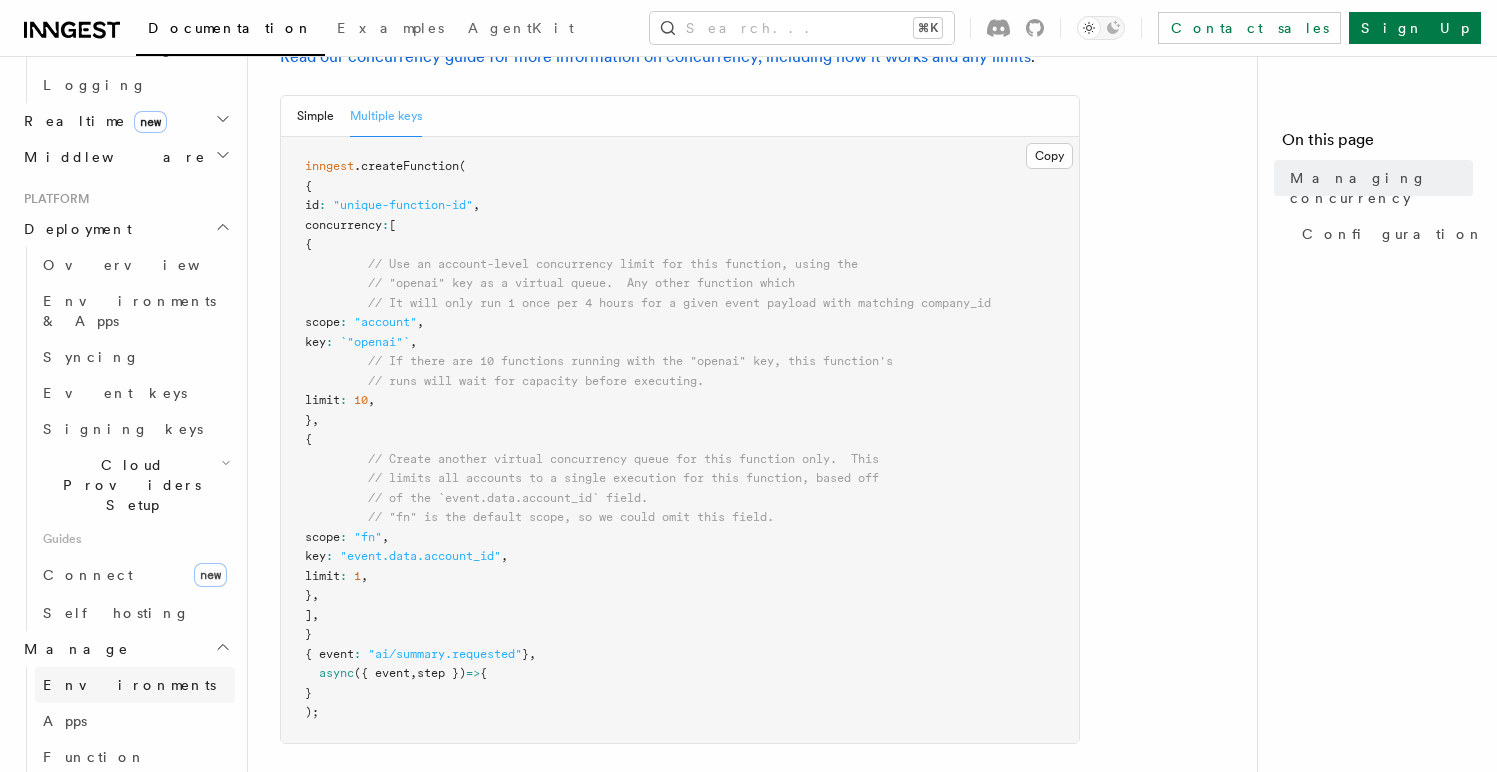 scroll, scrollTop: 910, scrollLeft: 0, axis: vertical 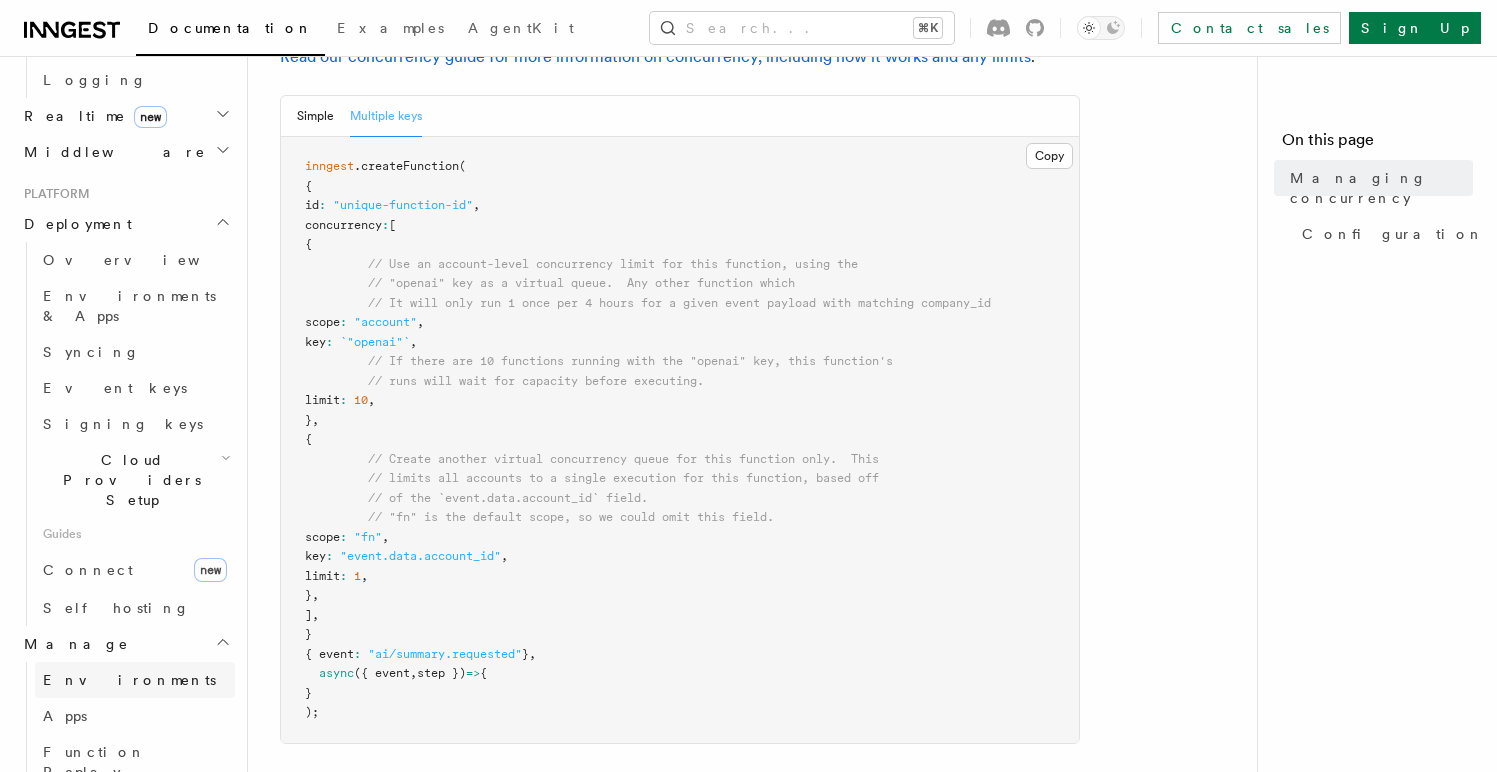 click on "Environments" at bounding box center [129, 680] 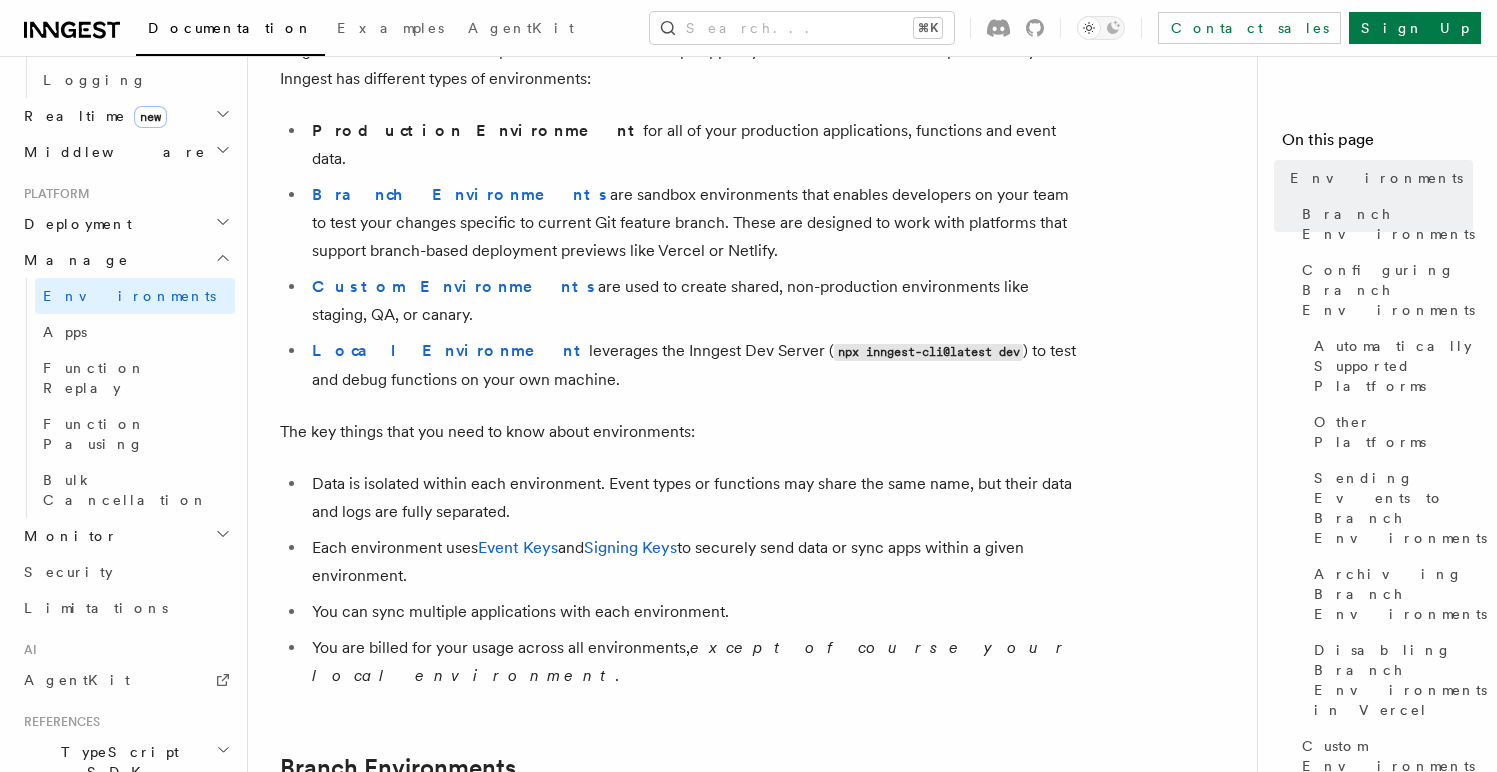 scroll, scrollTop: 119, scrollLeft: 0, axis: vertical 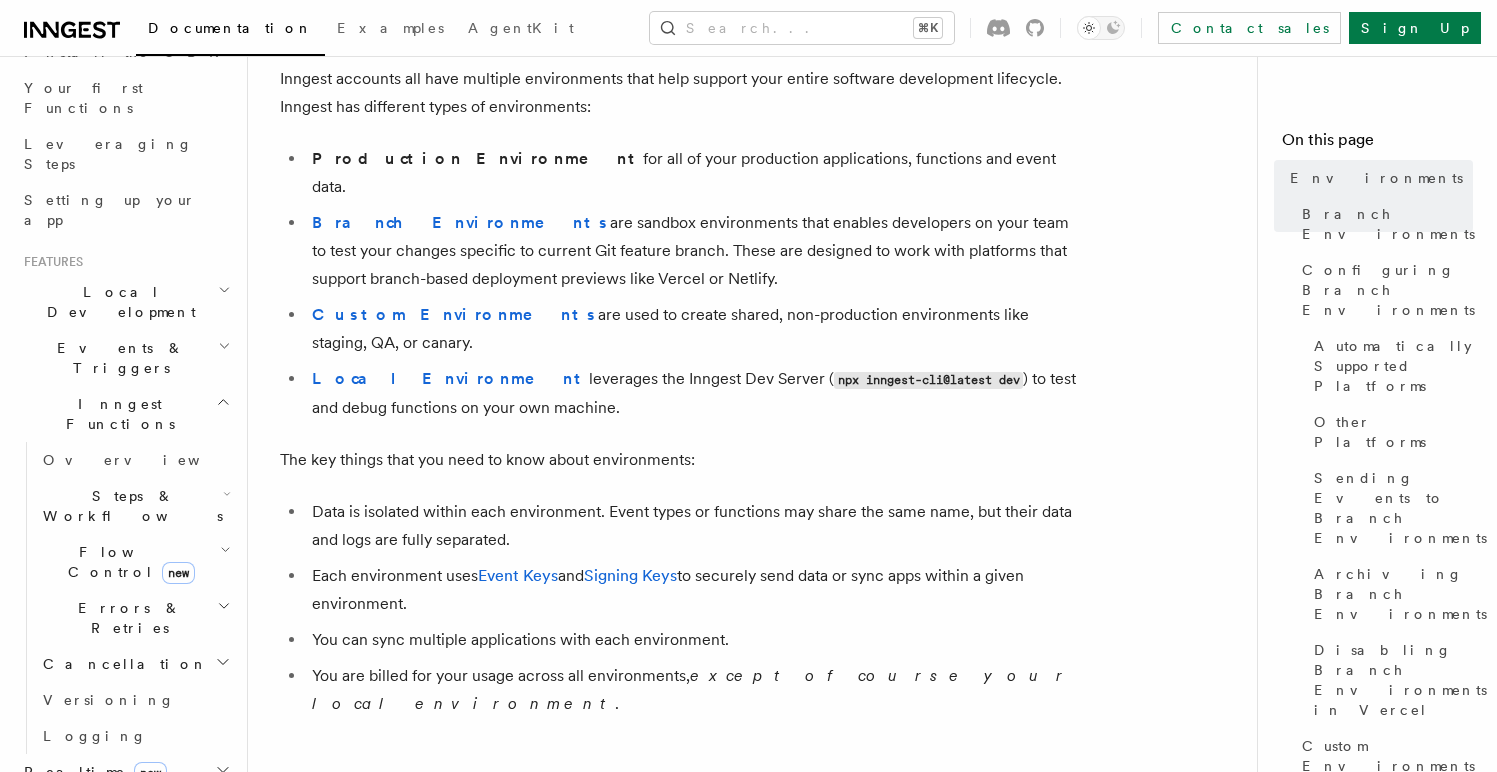 click on "Errors & Retries" at bounding box center (126, 618) 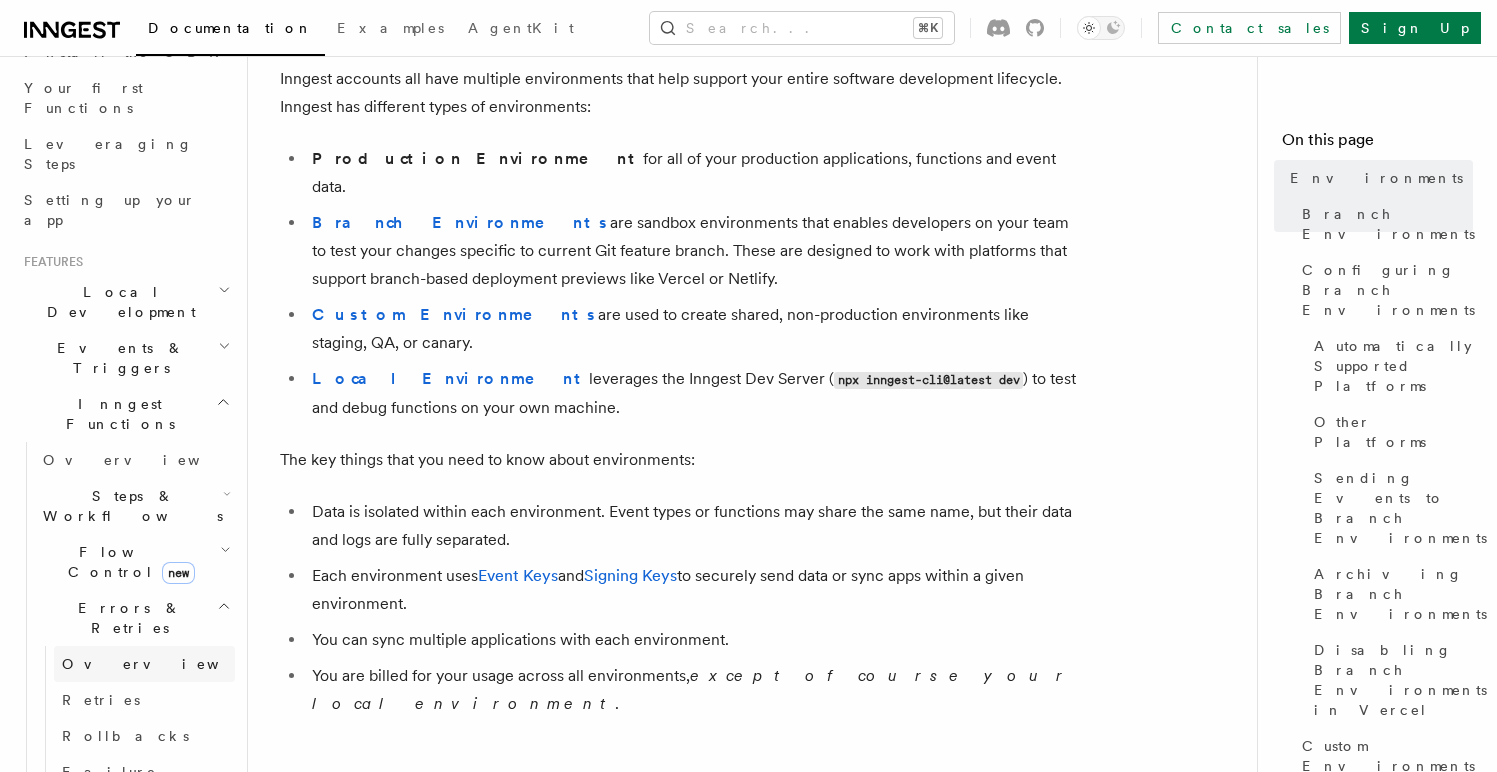 click on "Overview" at bounding box center [165, 664] 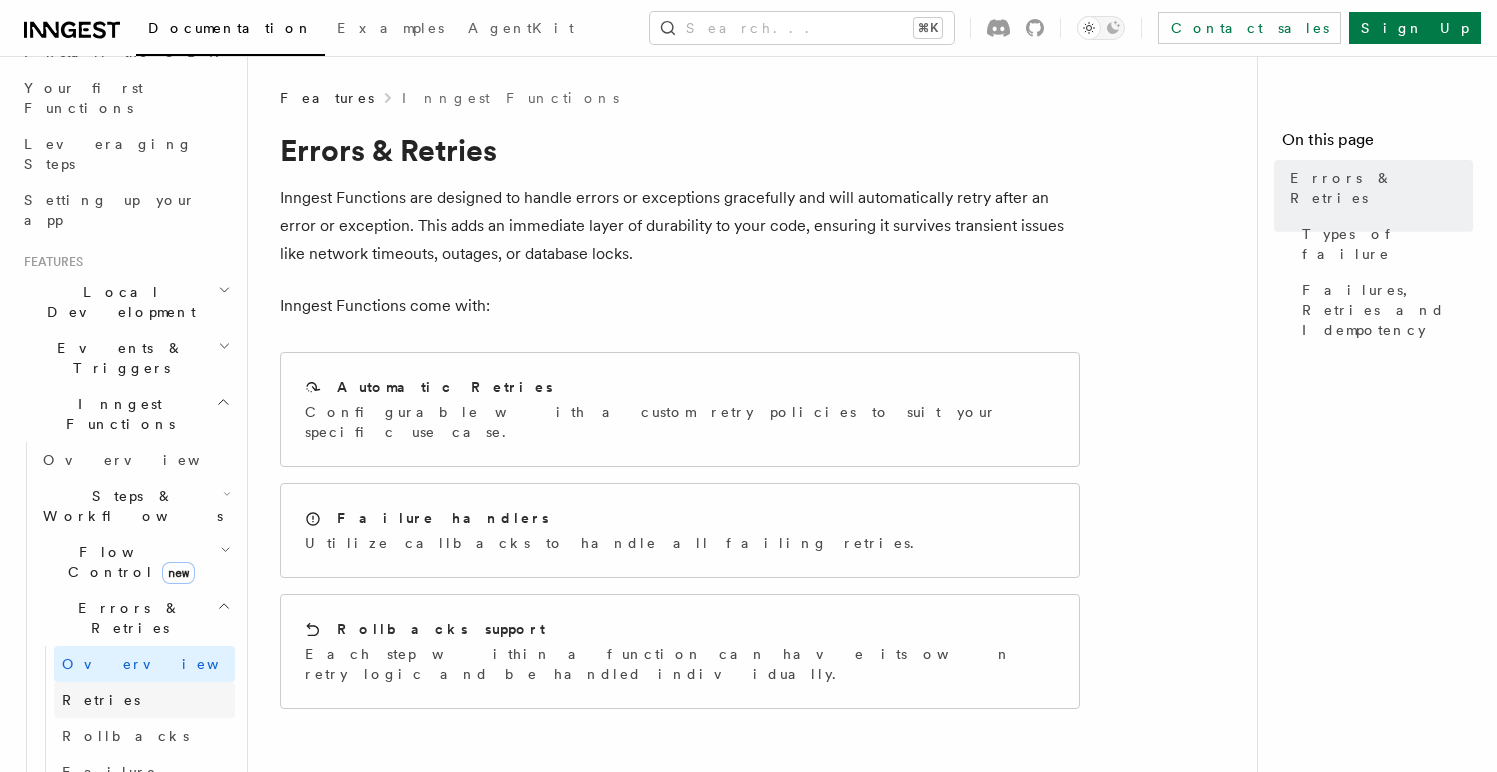 click on "Retries" at bounding box center [101, 700] 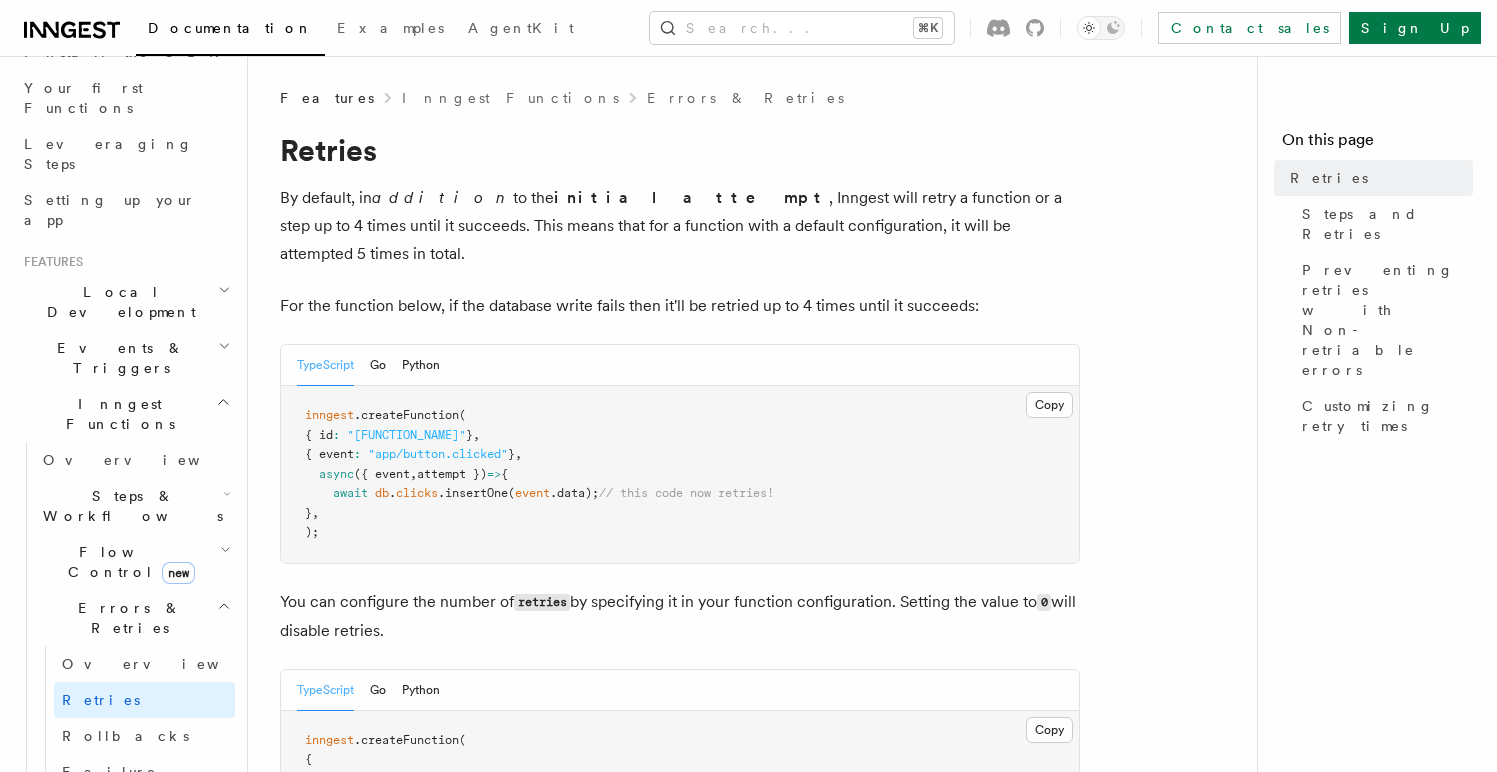 click on "Inngest Functions" at bounding box center [125, 414] 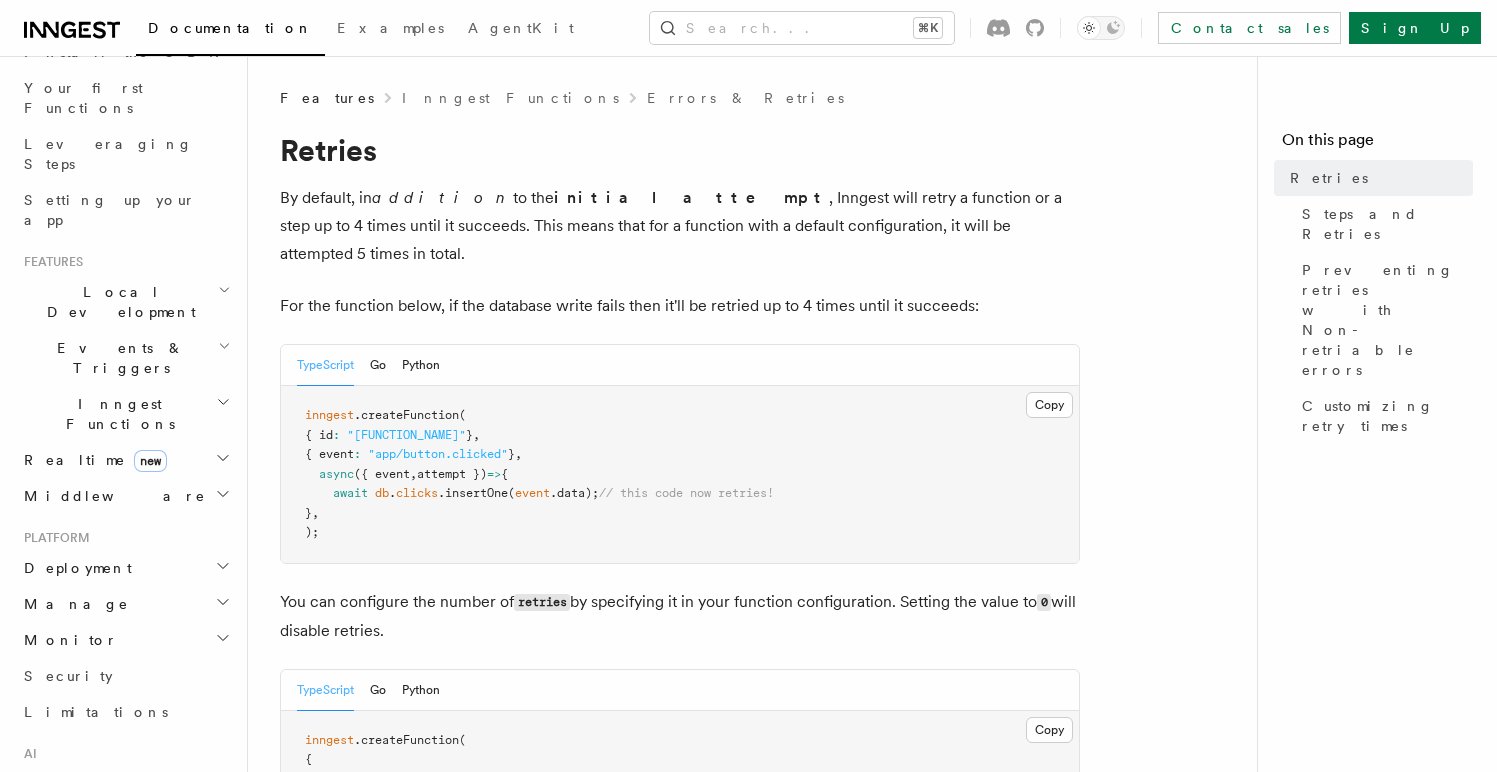 click on "Events & Triggers" at bounding box center (125, 358) 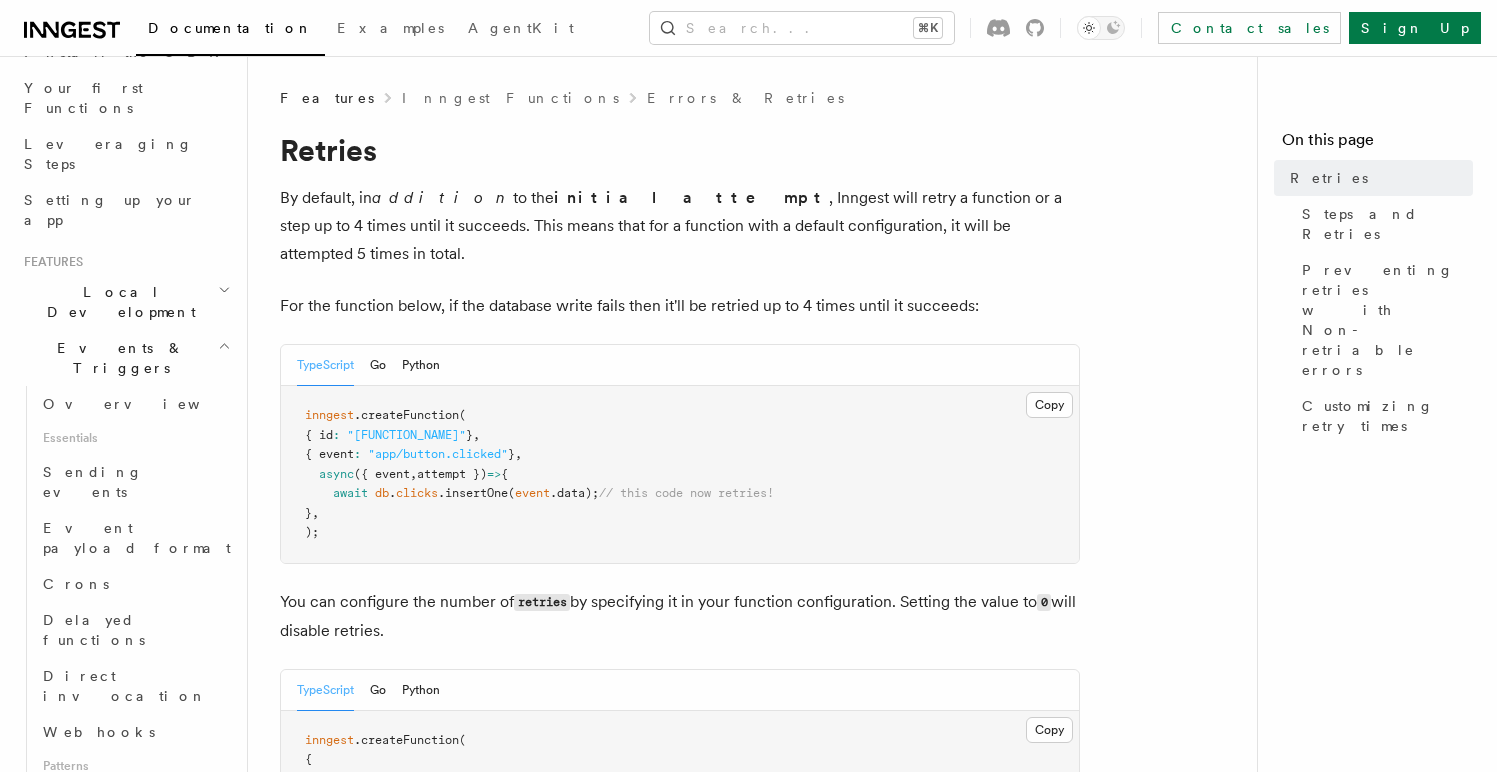 click on "Overview" at bounding box center [146, 404] 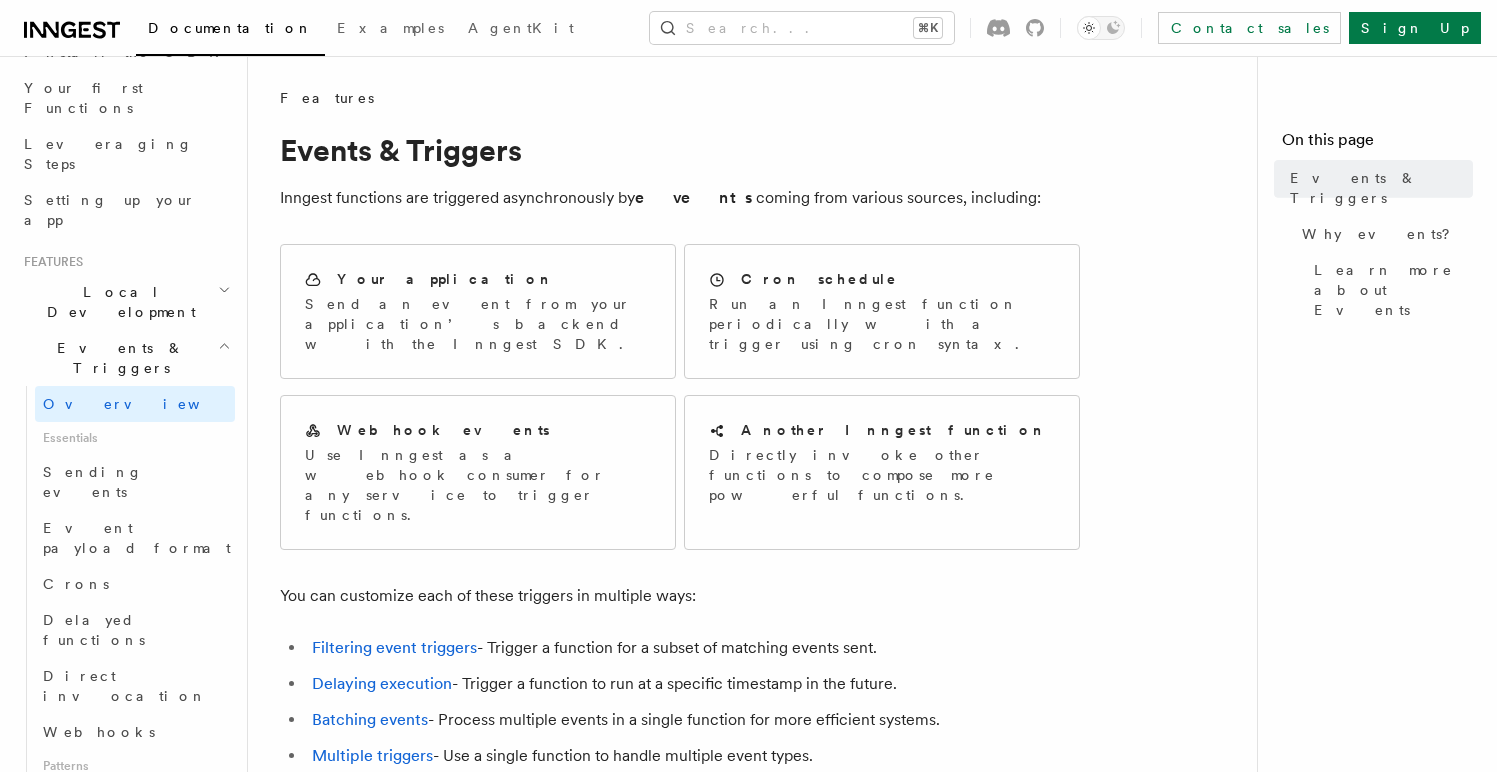 scroll, scrollTop: 121, scrollLeft: 0, axis: vertical 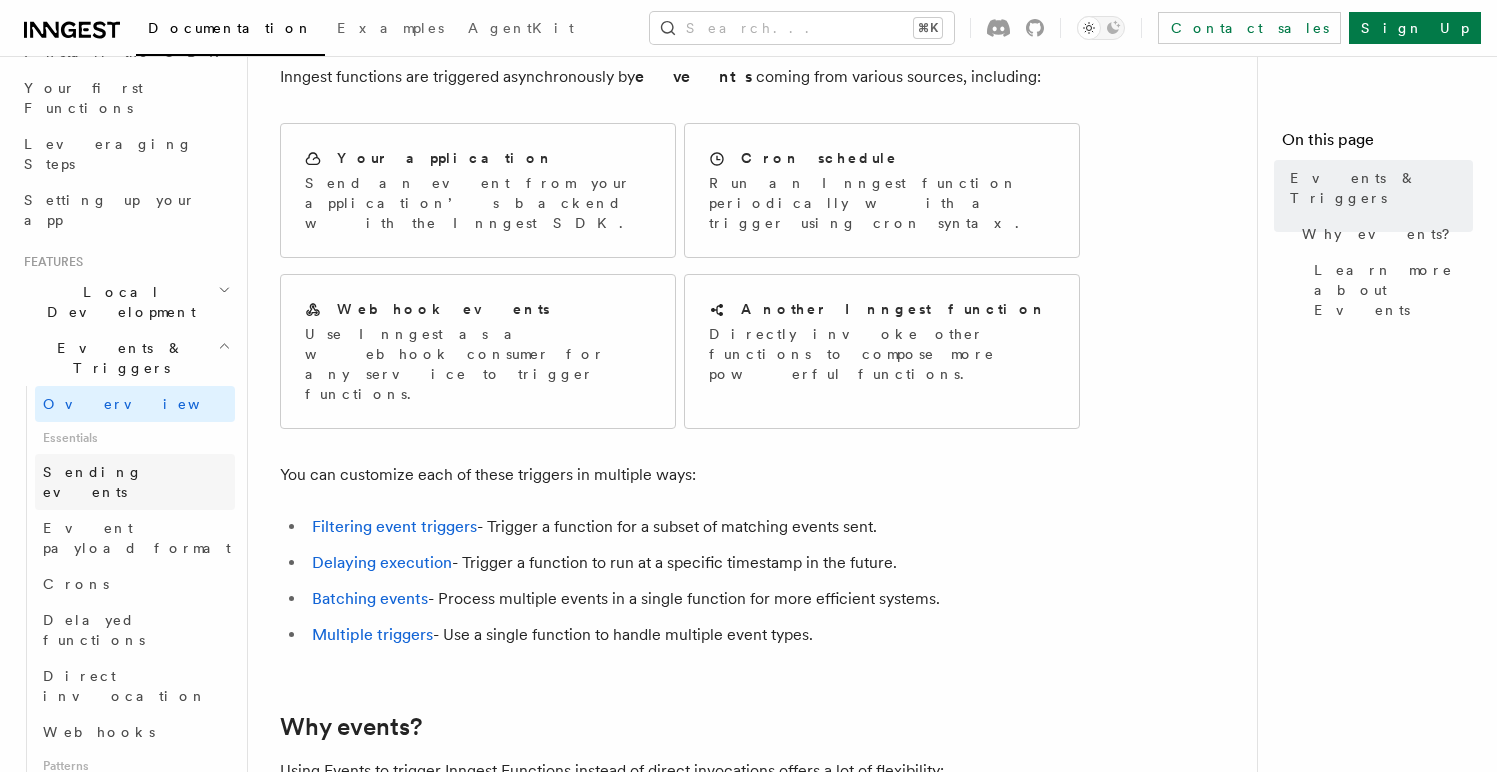 click on "Sending events" at bounding box center (93, 482) 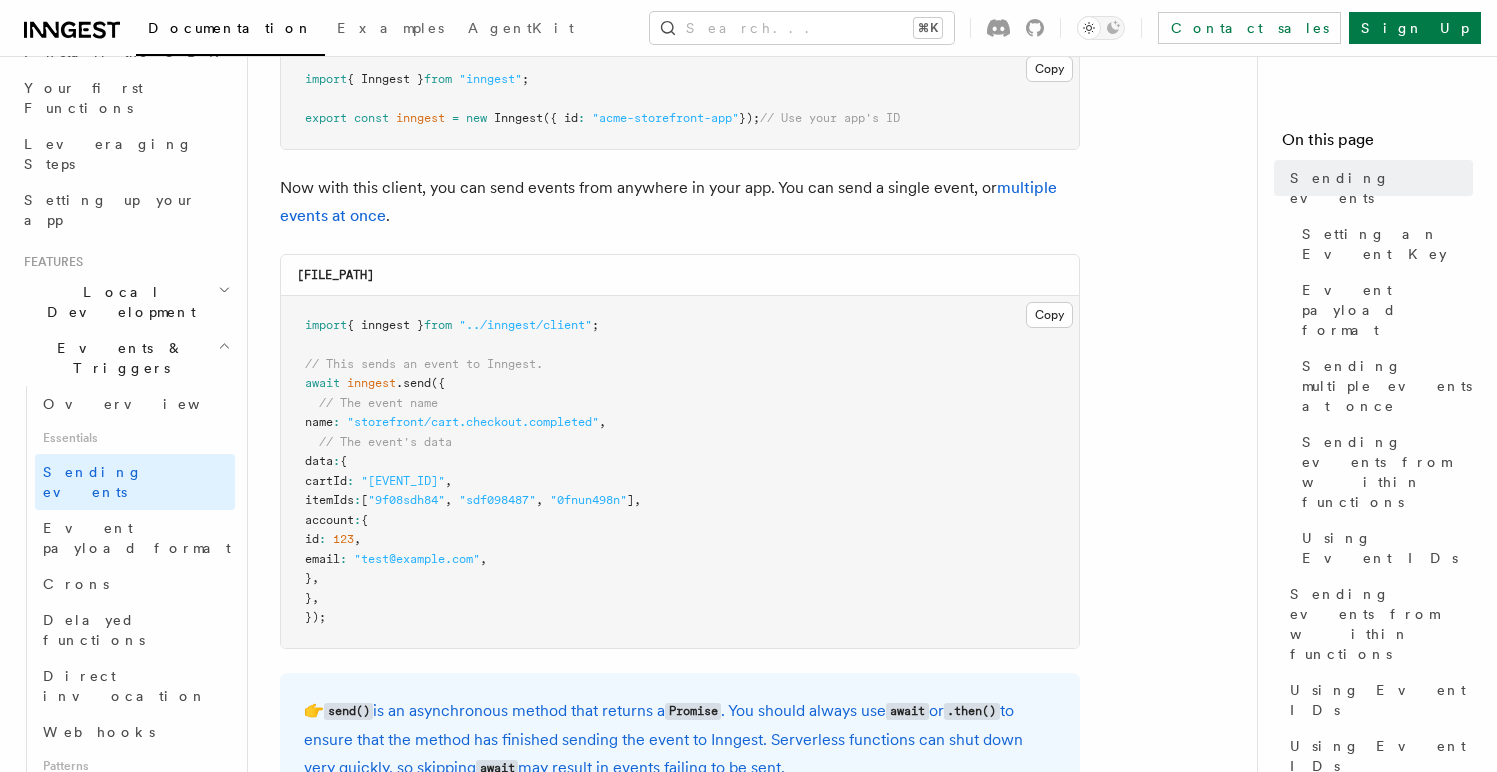 scroll, scrollTop: 414, scrollLeft: 0, axis: vertical 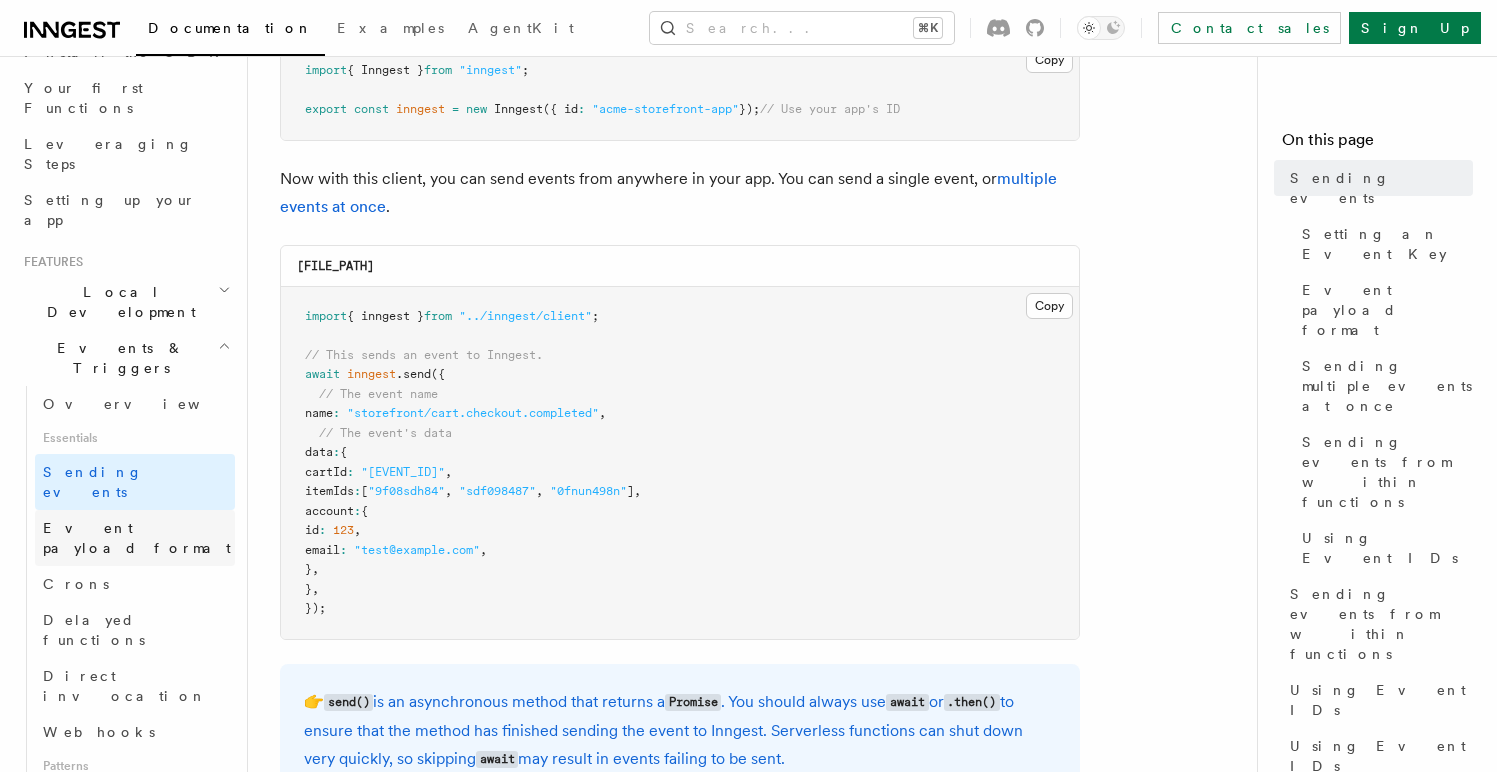 click on "Event payload format" at bounding box center (135, 538) 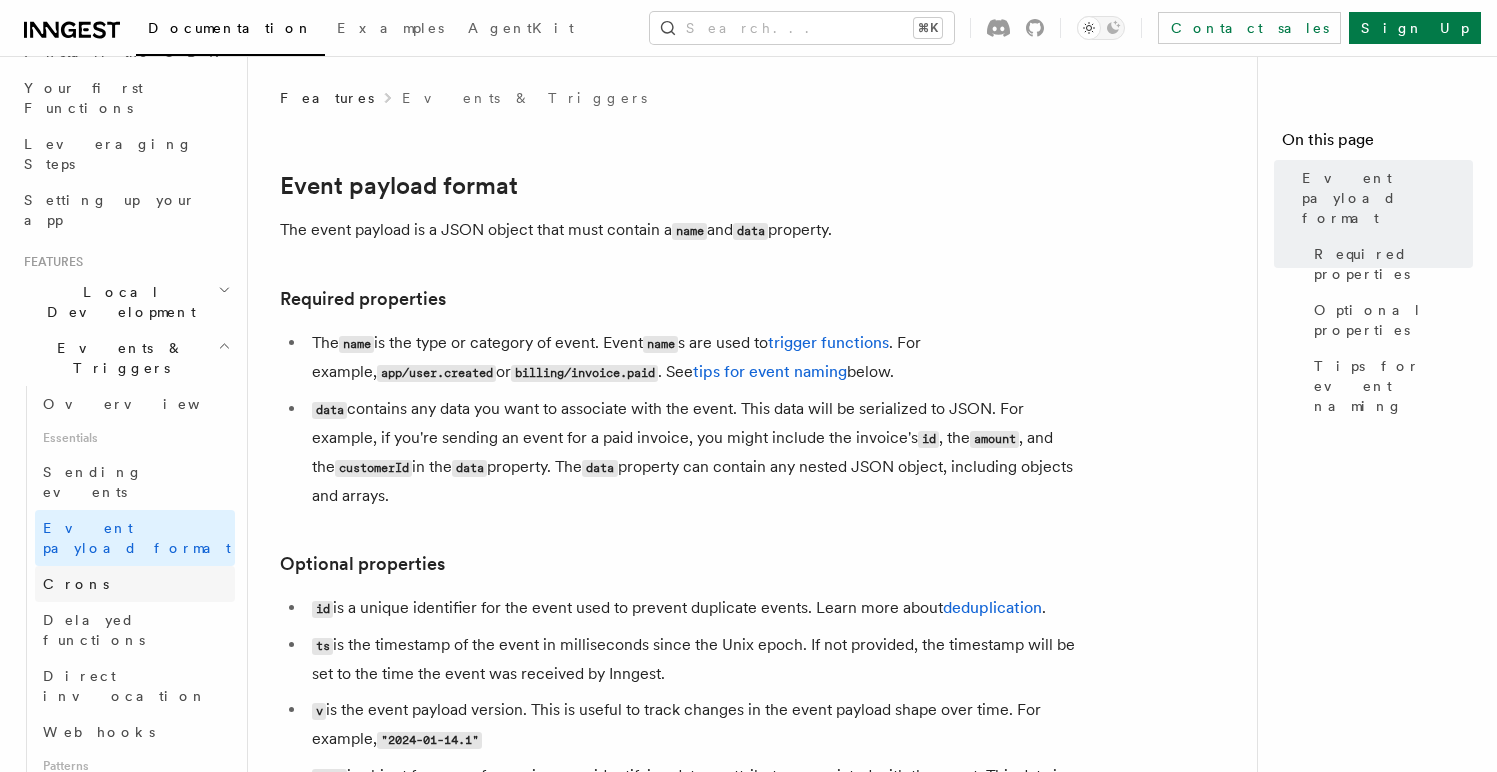 click on "Crons" at bounding box center (135, 584) 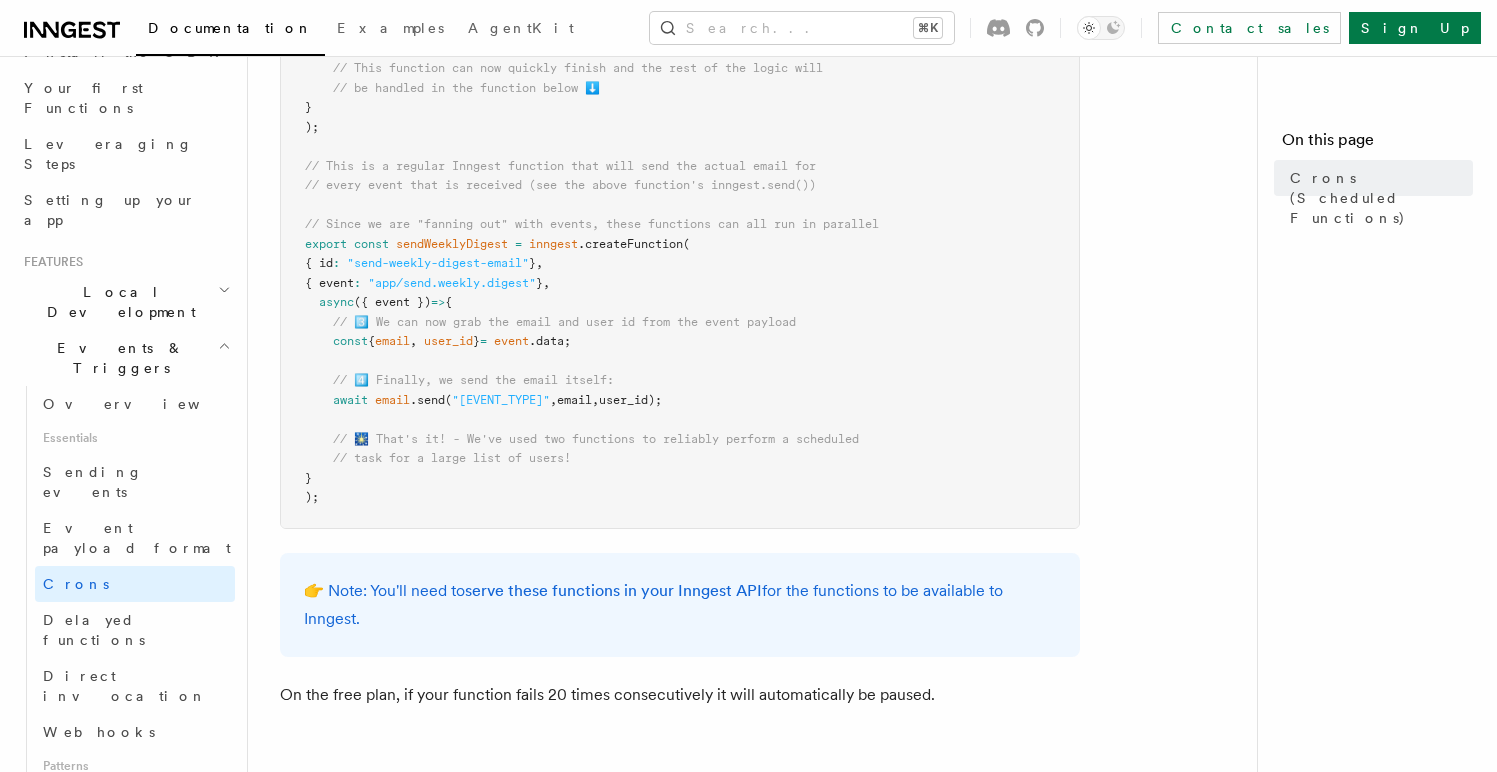 scroll, scrollTop: 1340, scrollLeft: 0, axis: vertical 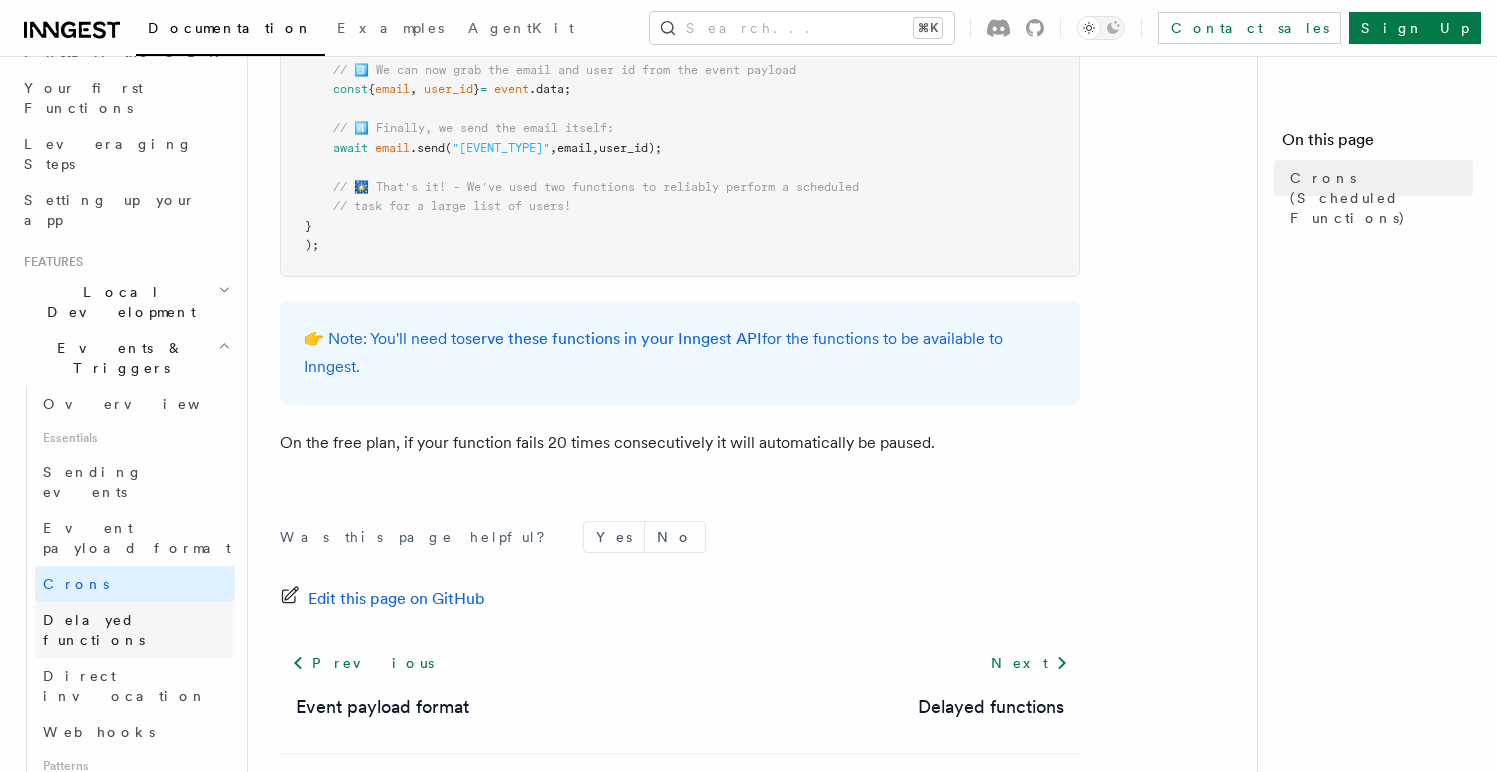 click on "Delayed functions" at bounding box center [135, 630] 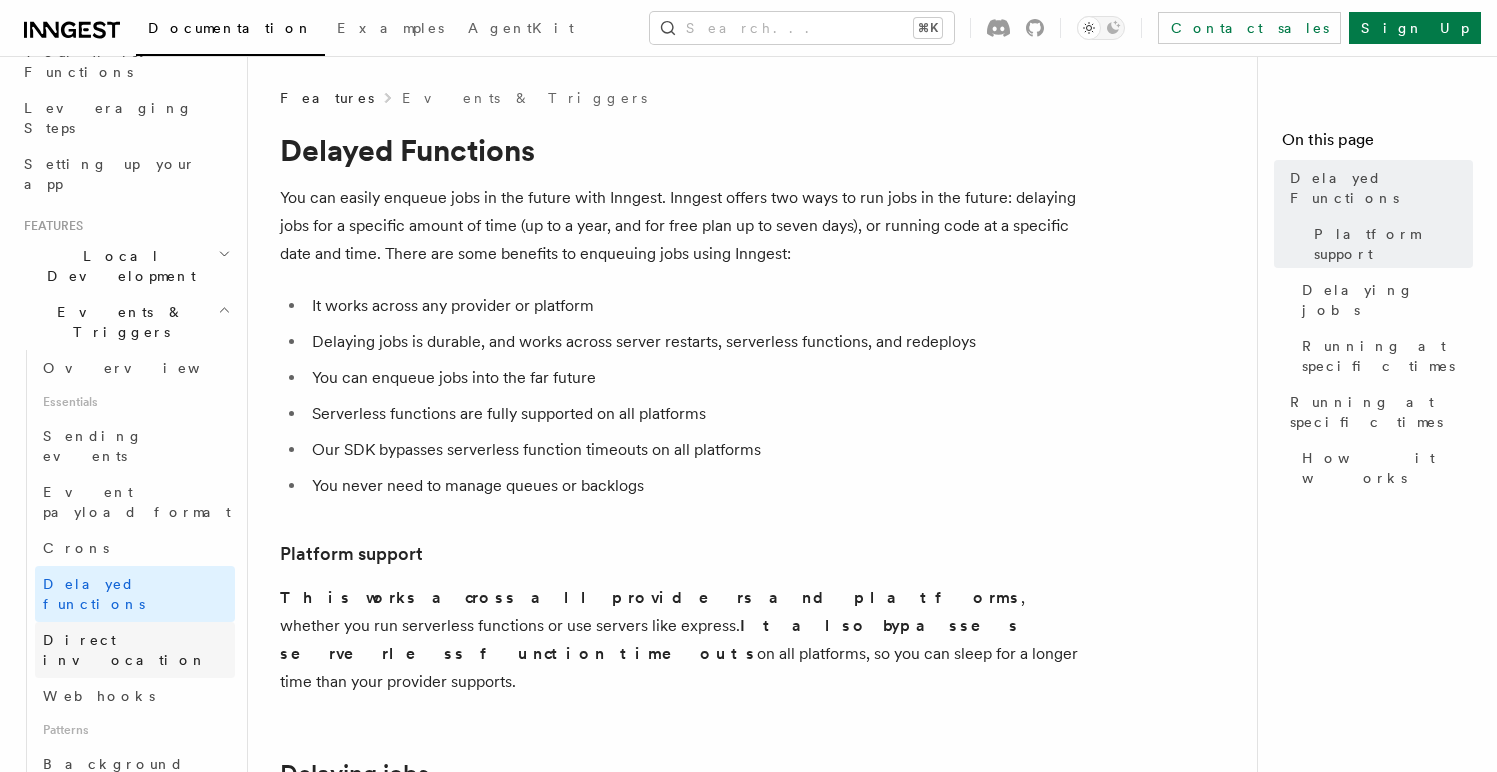 click on "Overview Essentials Sending events Event payload format Crons Delayed functions Direct invocation Webhooks Patterns Background jobs Fan out Multiple triggers & wildcards Sending events from functions Batching events Writing expression Integrations Neon Prisma Pulse Use cases Handle Clerk webhooks Handle Resend webhooks" at bounding box center (130, 840) 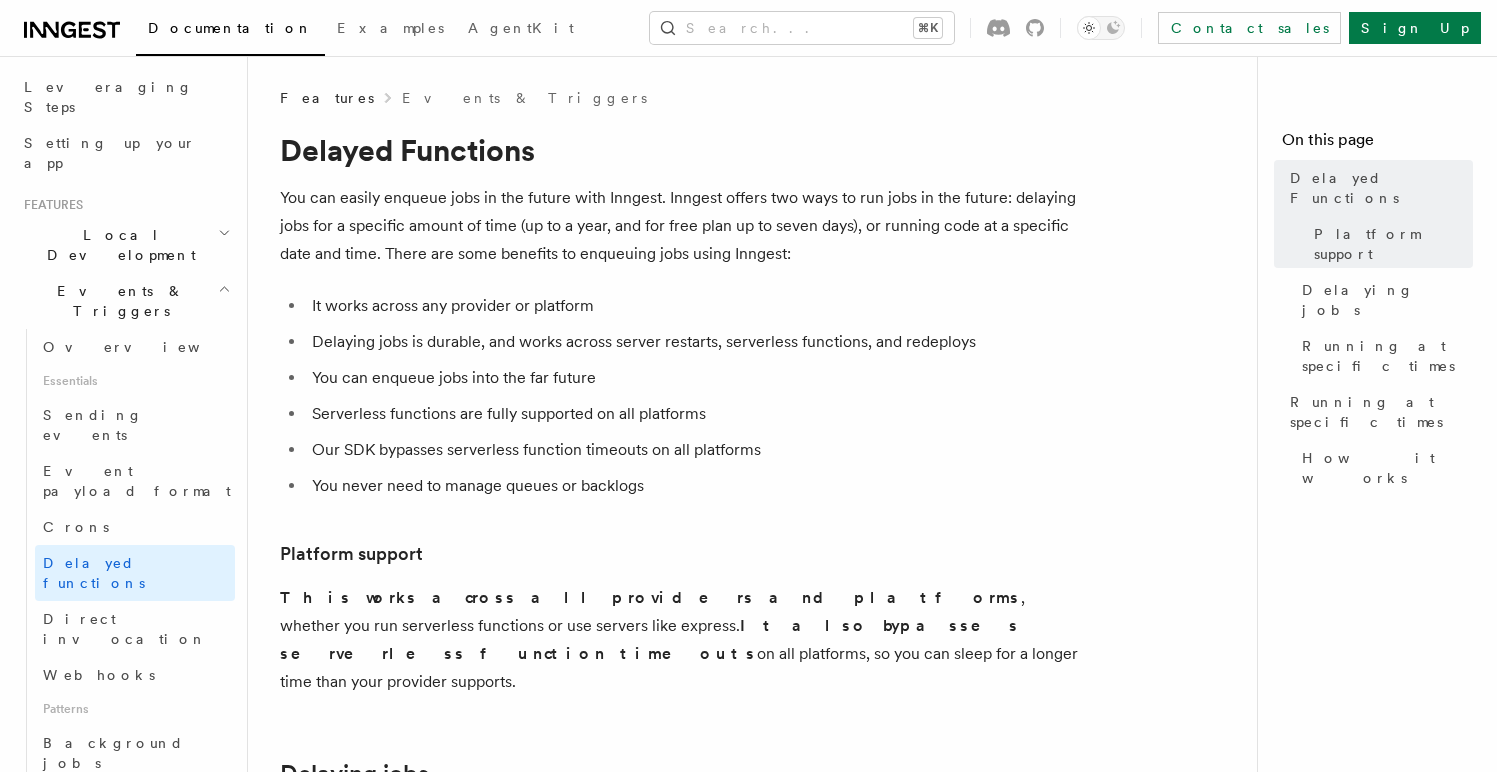 scroll, scrollTop: 333, scrollLeft: 0, axis: vertical 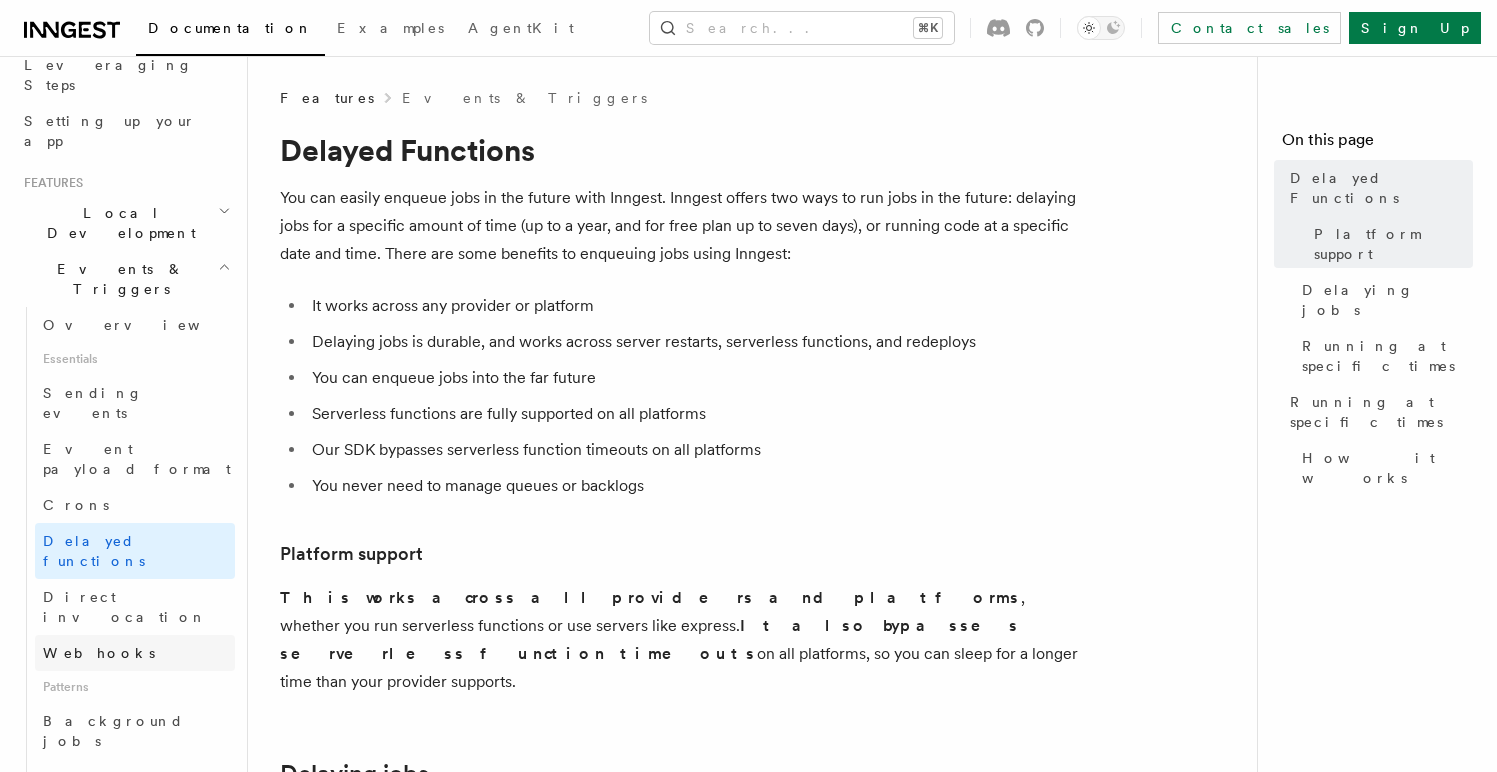 click on "Webhooks" at bounding box center [135, 653] 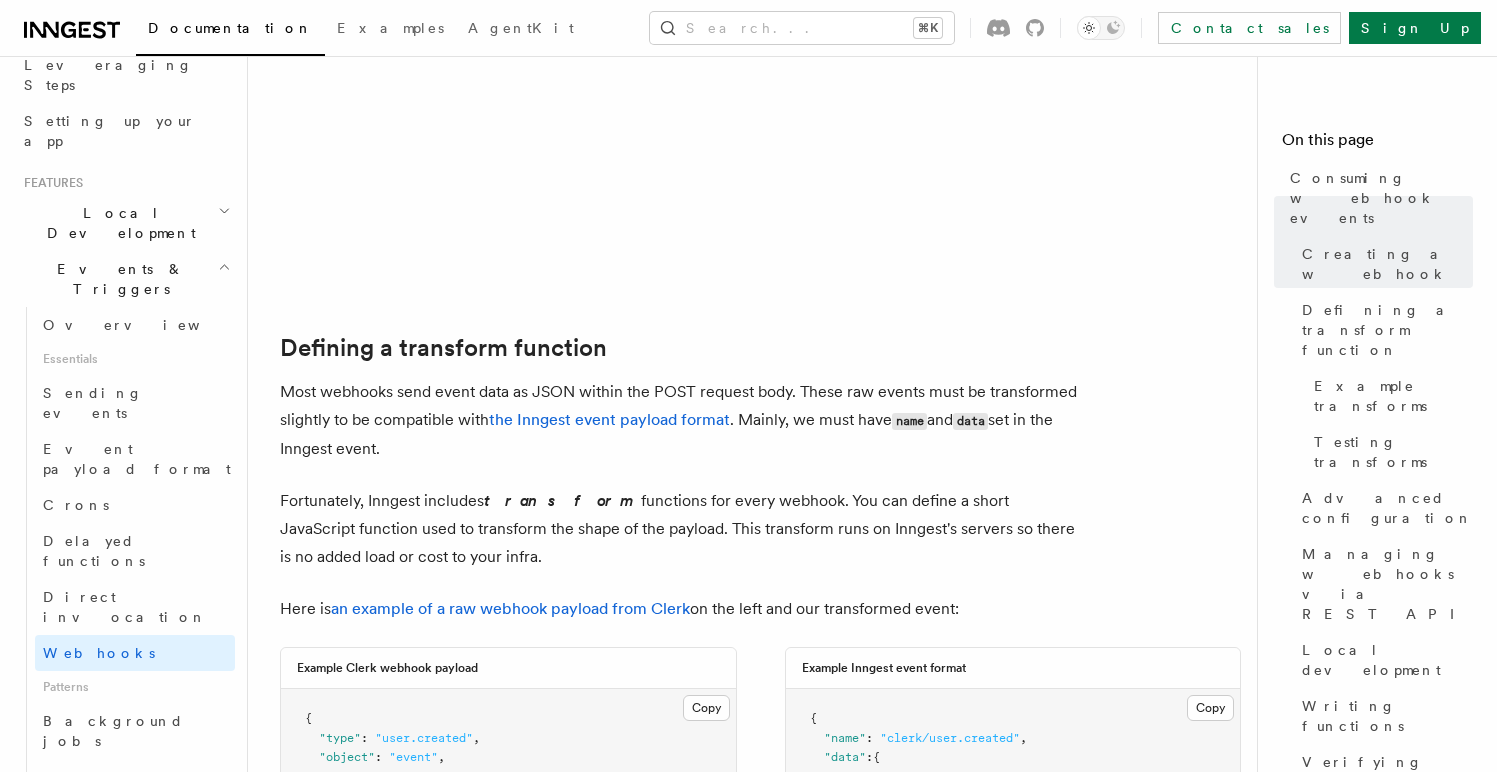 scroll, scrollTop: 1605, scrollLeft: 0, axis: vertical 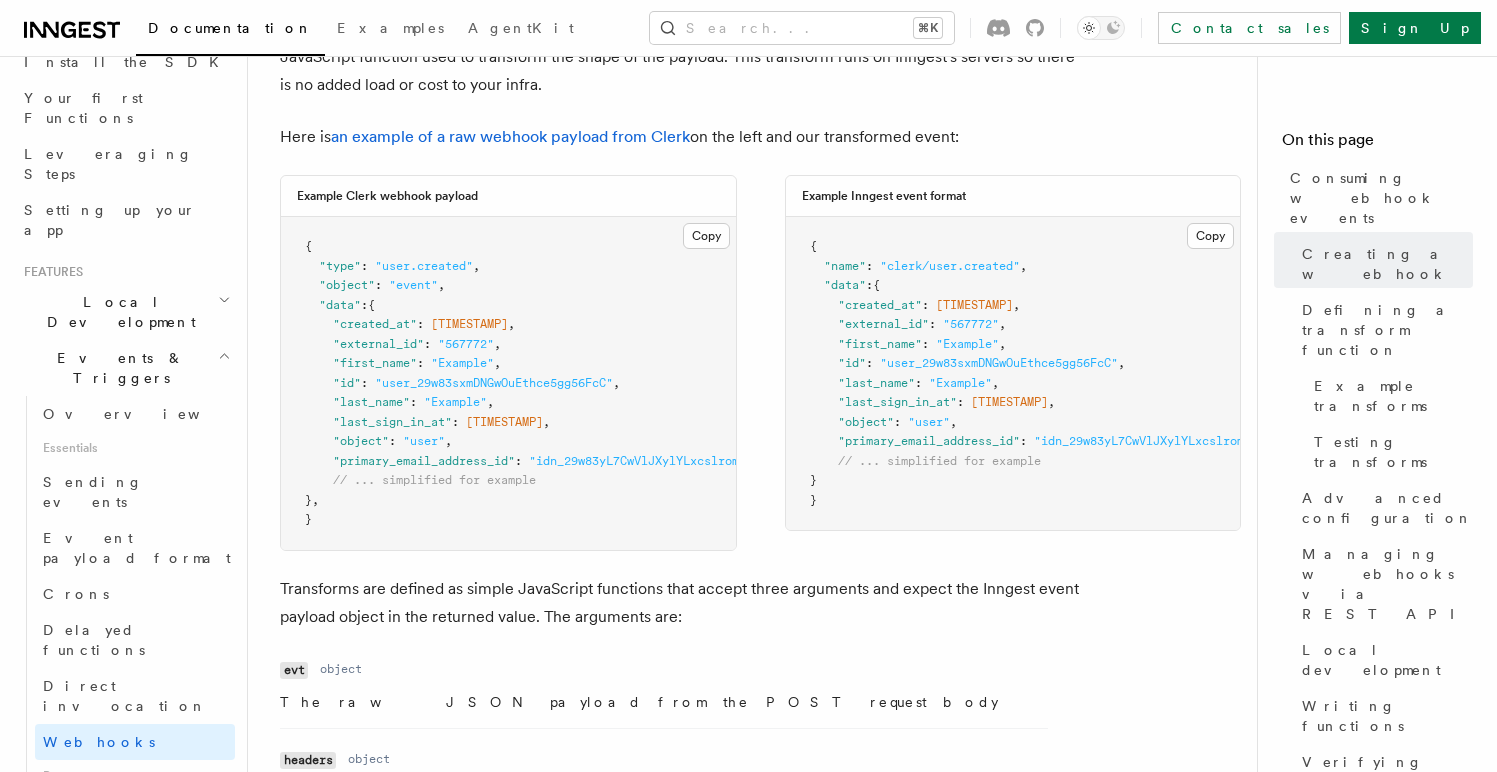 click on "Local Development" at bounding box center (117, 312) 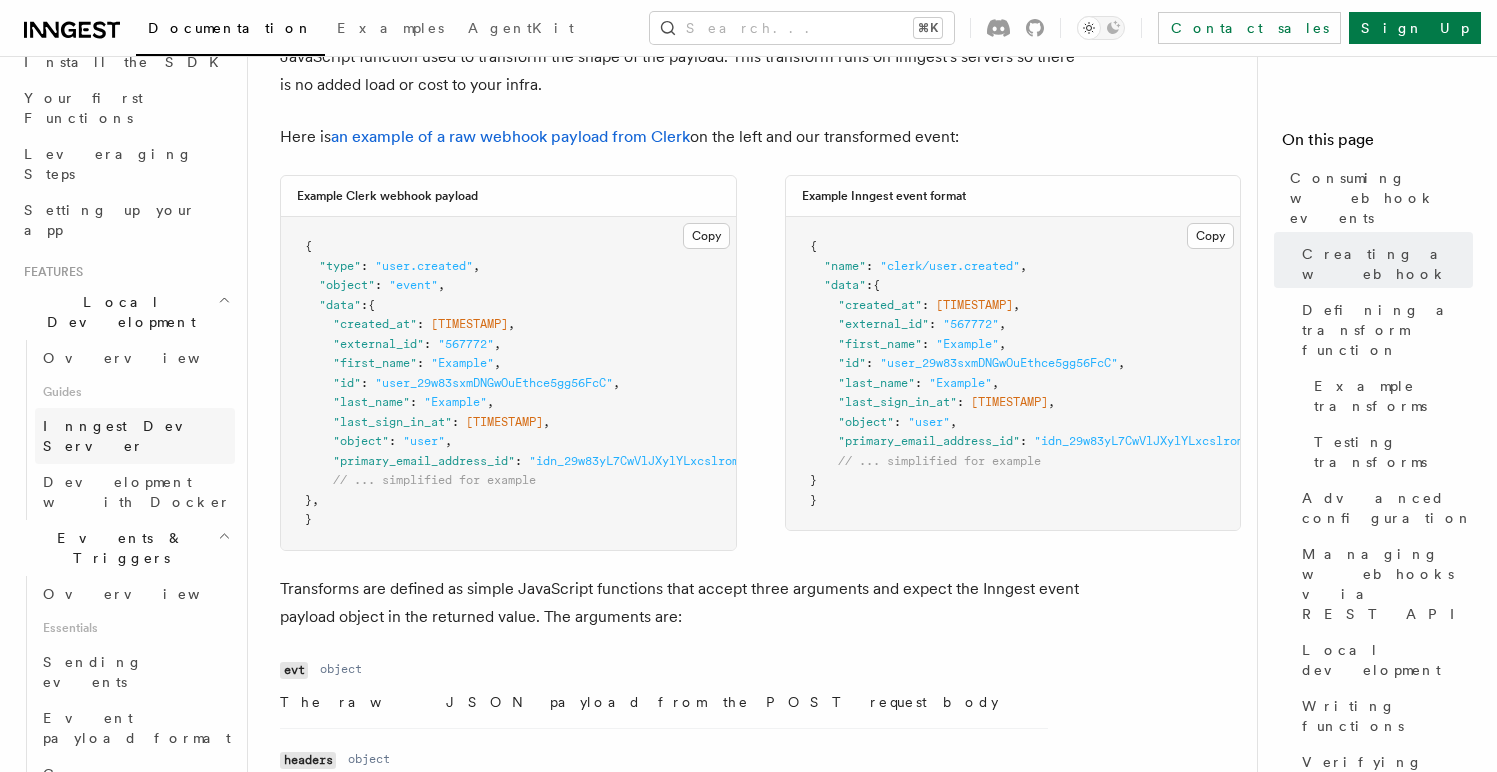 click on "Inngest Dev Server" at bounding box center [128, 436] 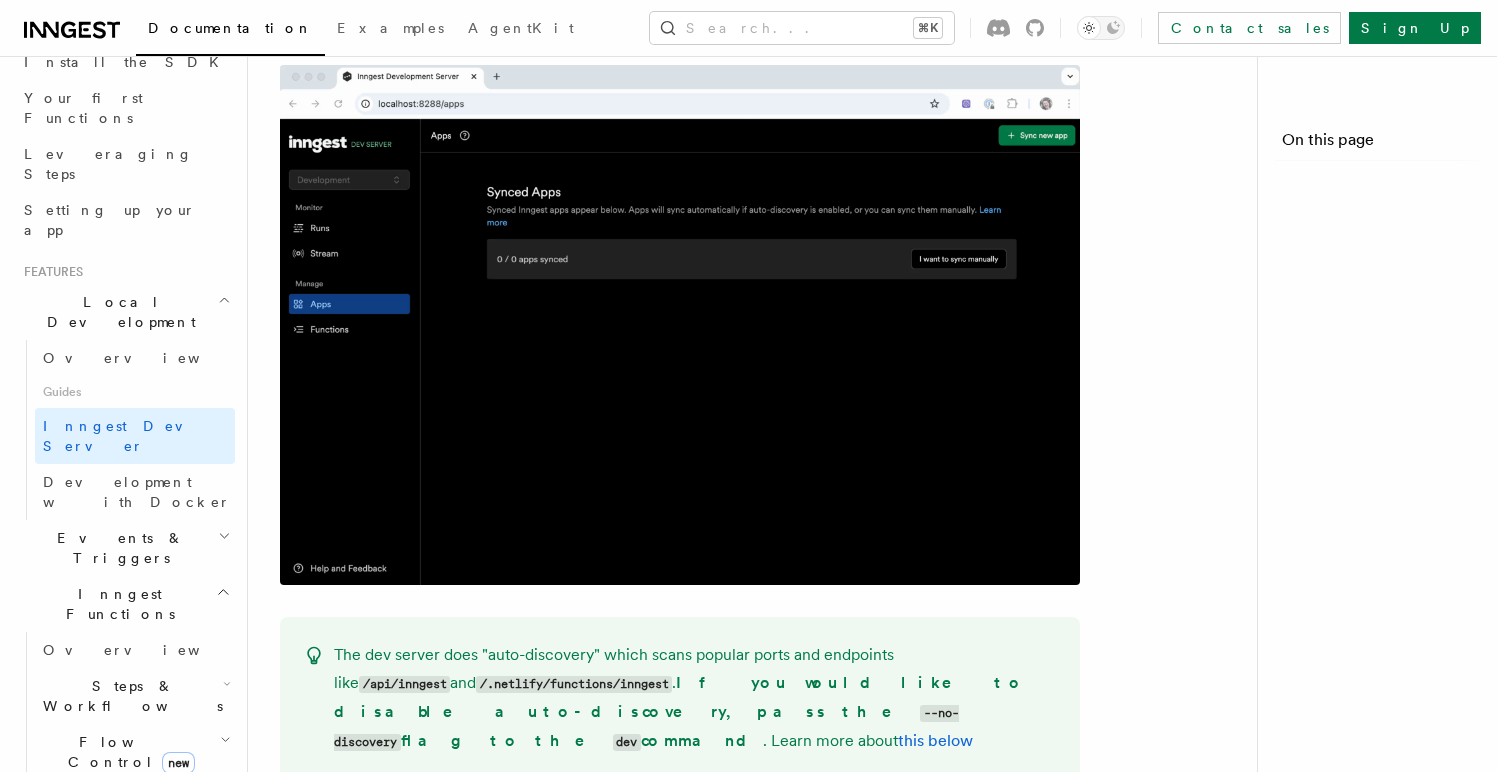scroll, scrollTop: 0, scrollLeft: 0, axis: both 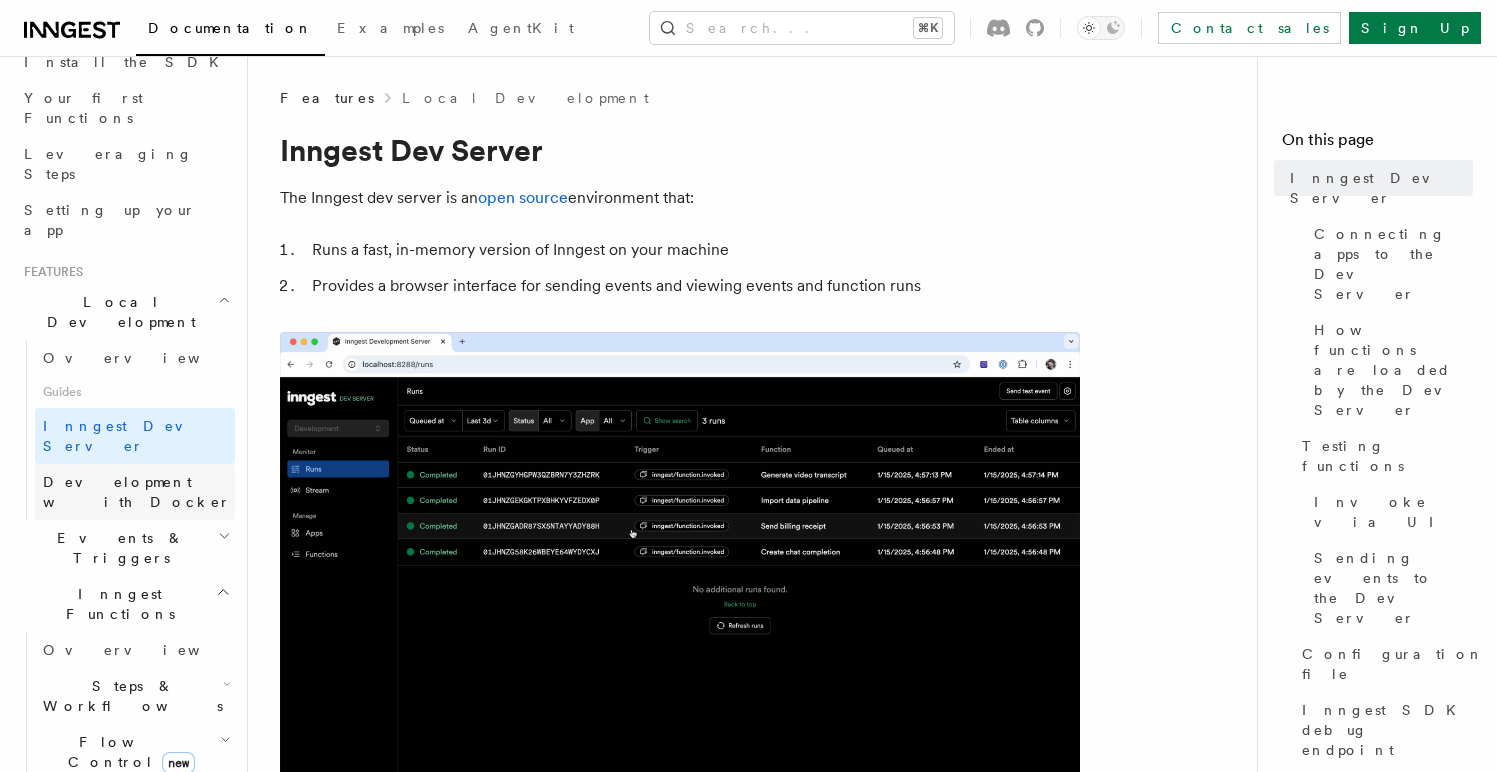 click on "Development with Docker" at bounding box center [135, 492] 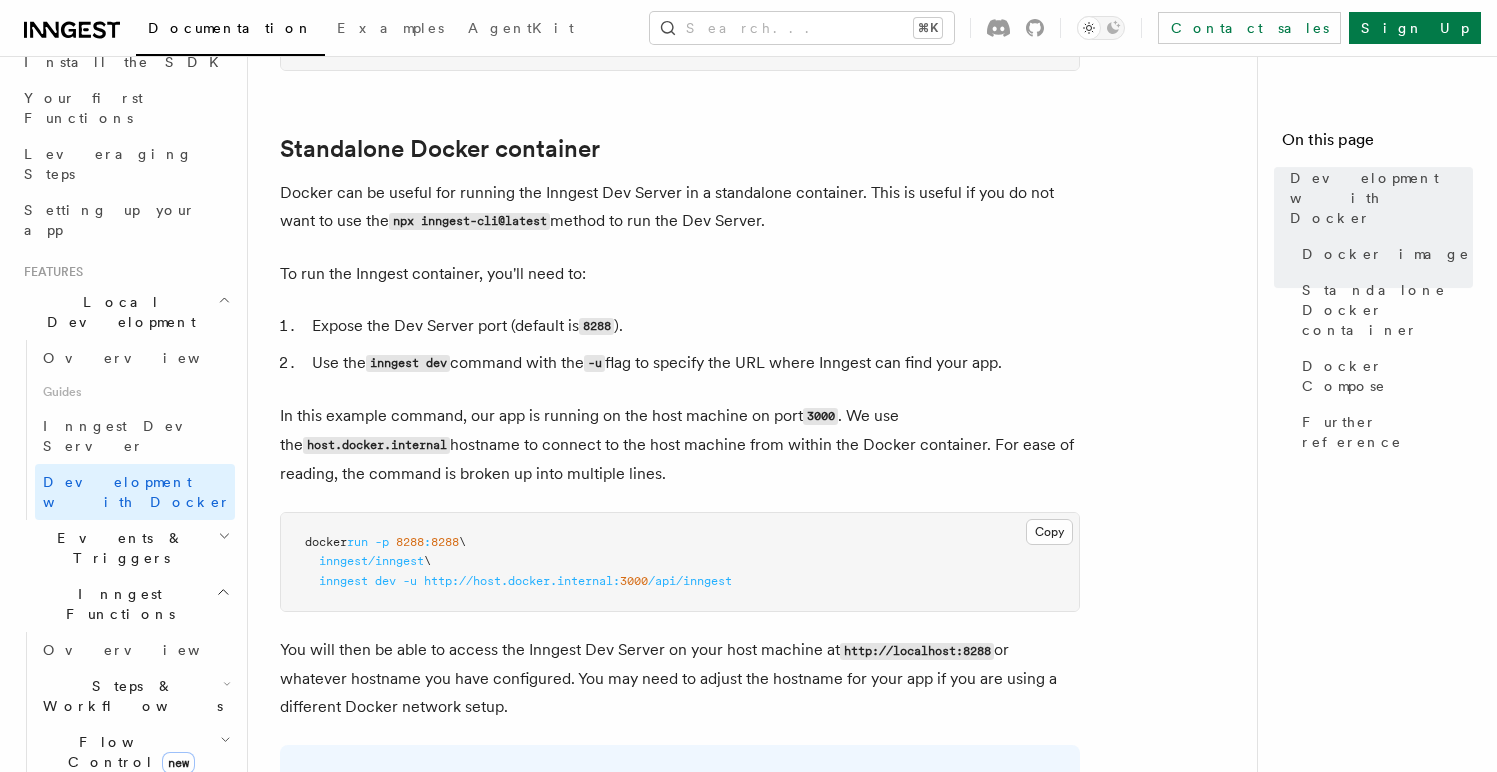 scroll, scrollTop: 658, scrollLeft: 0, axis: vertical 